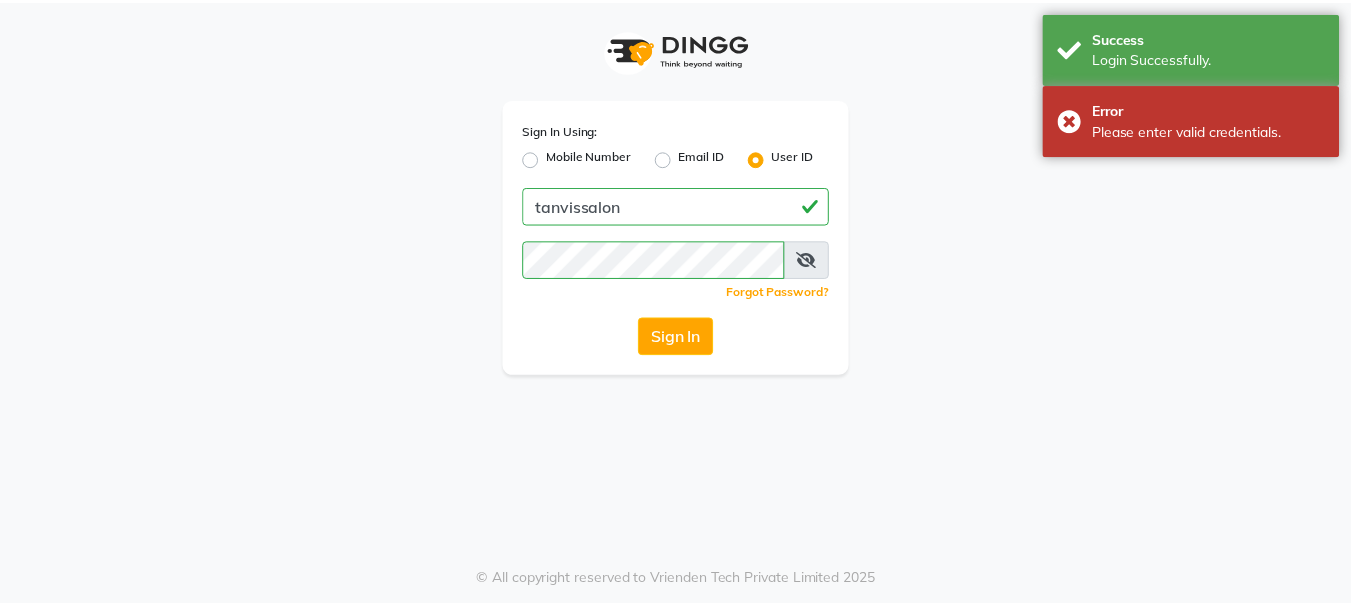 scroll, scrollTop: 0, scrollLeft: 0, axis: both 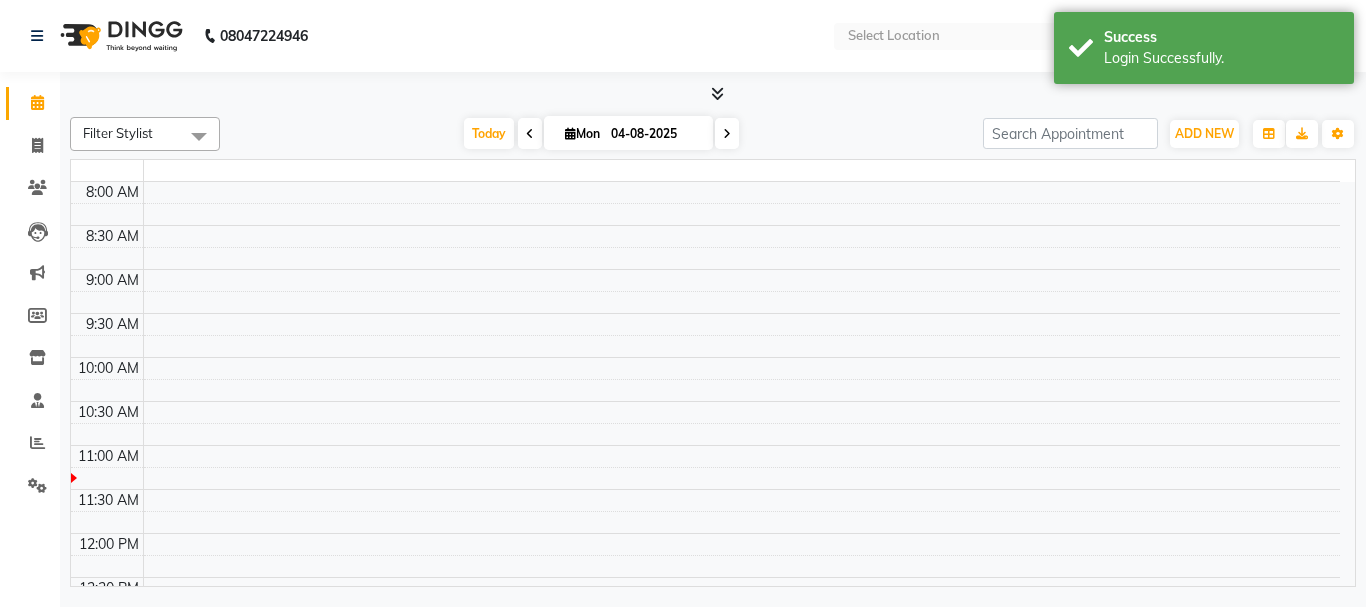 select on "en" 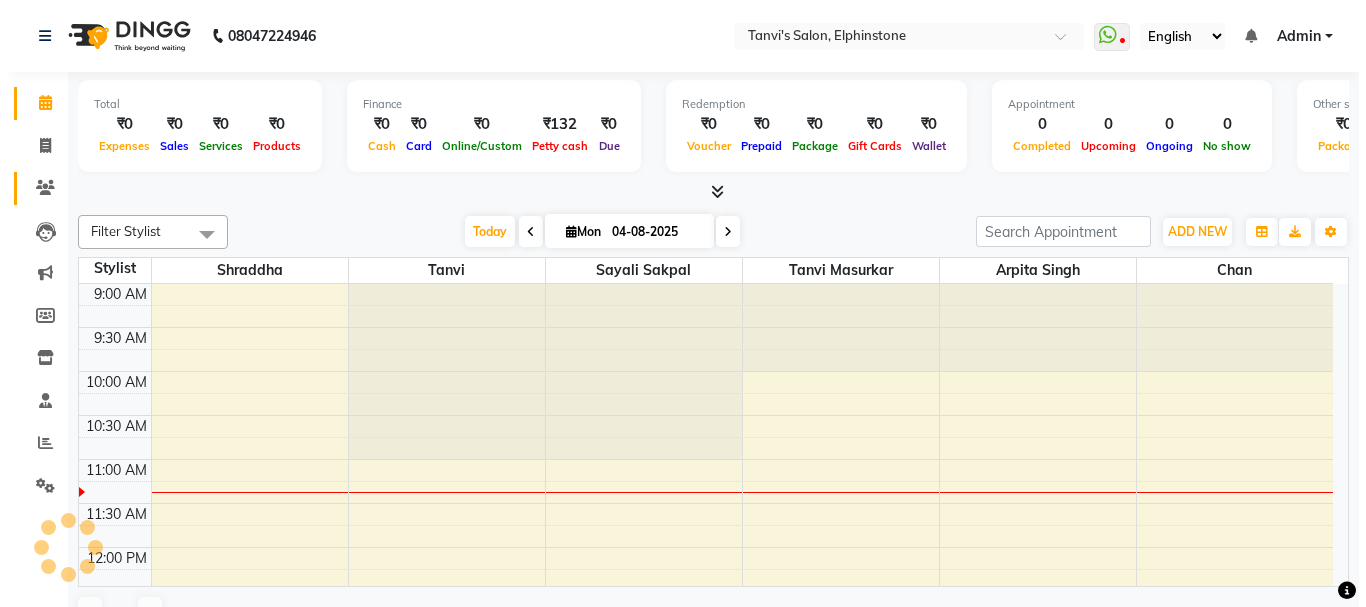 scroll, scrollTop: 177, scrollLeft: 0, axis: vertical 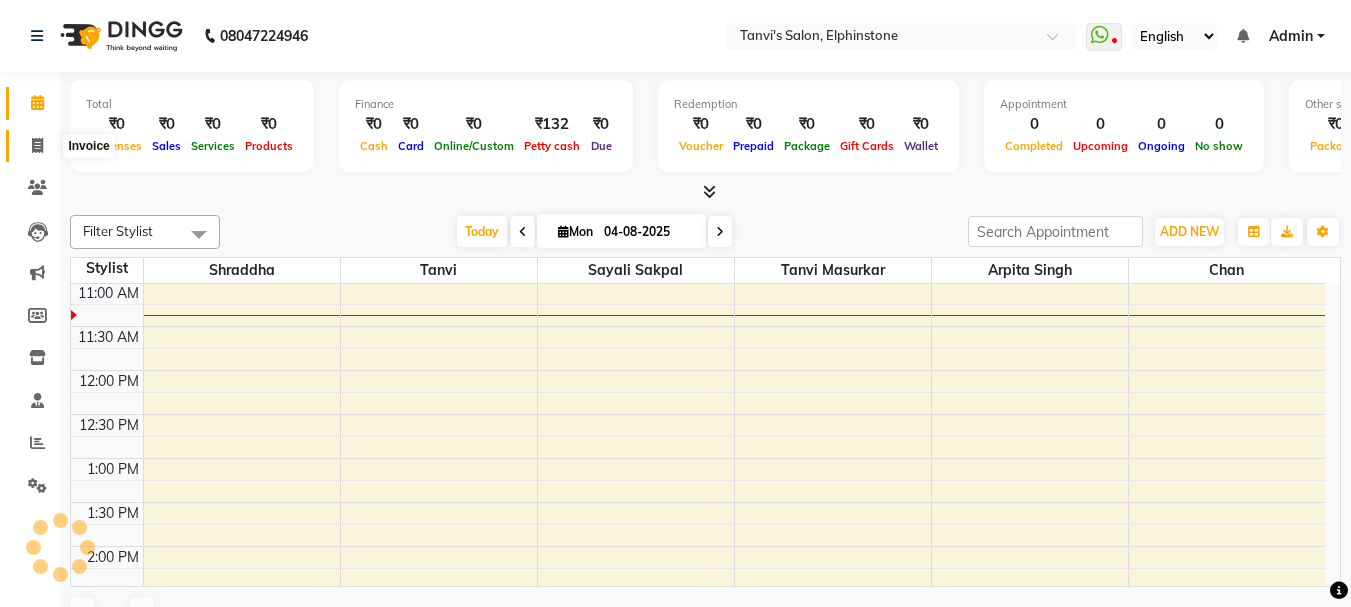 click 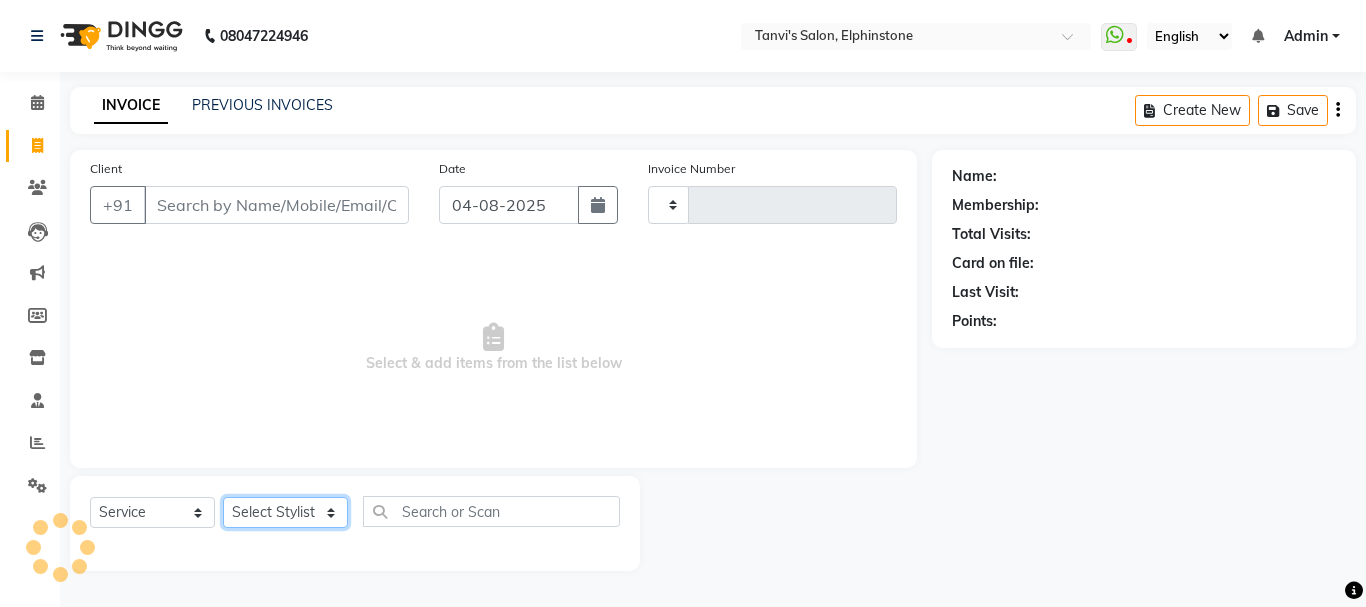 click on "Select Stylist" 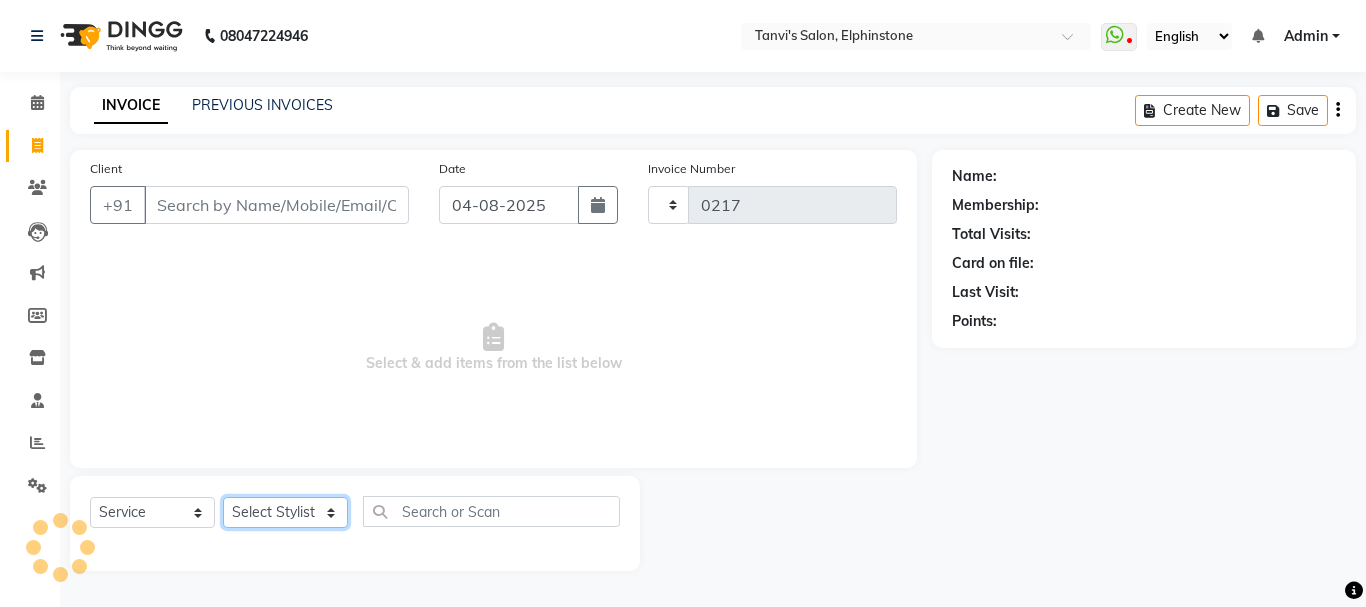 select on "716" 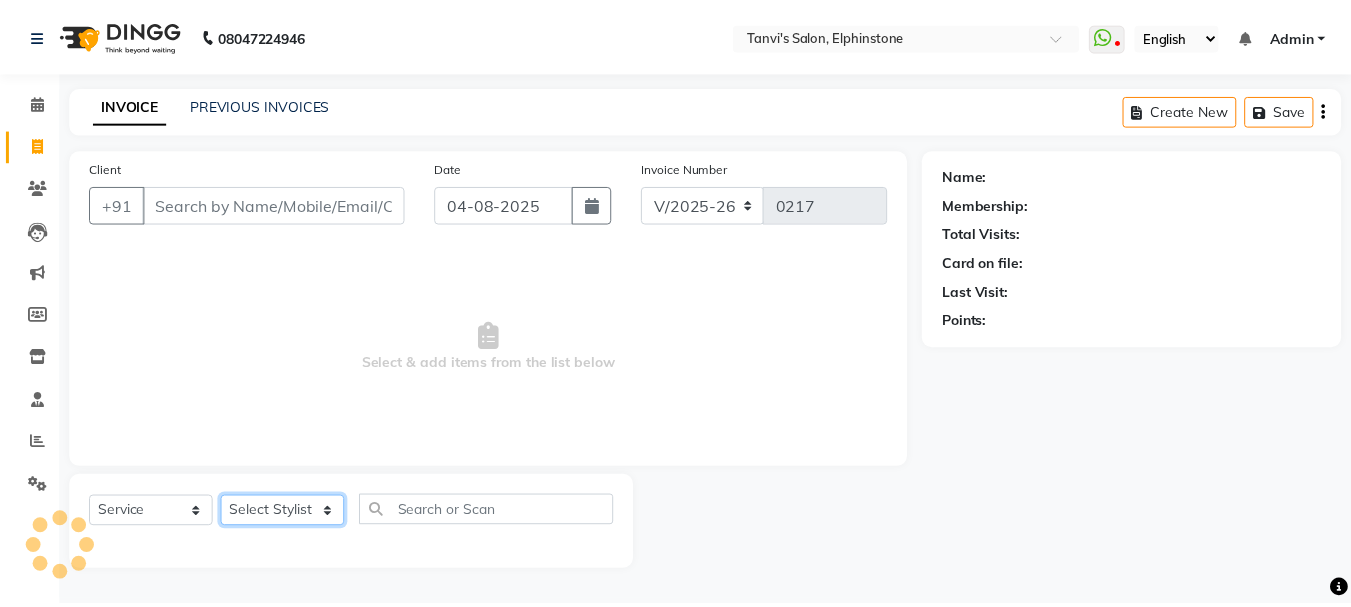 scroll, scrollTop: 0, scrollLeft: 0, axis: both 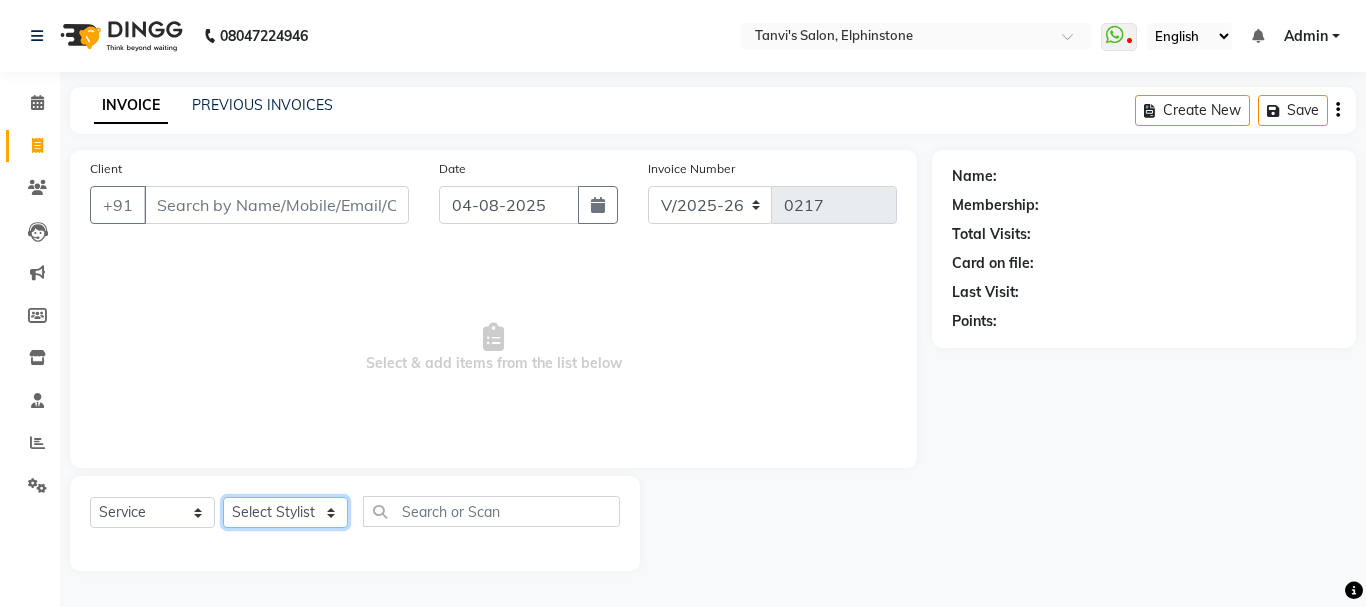 select on "78839" 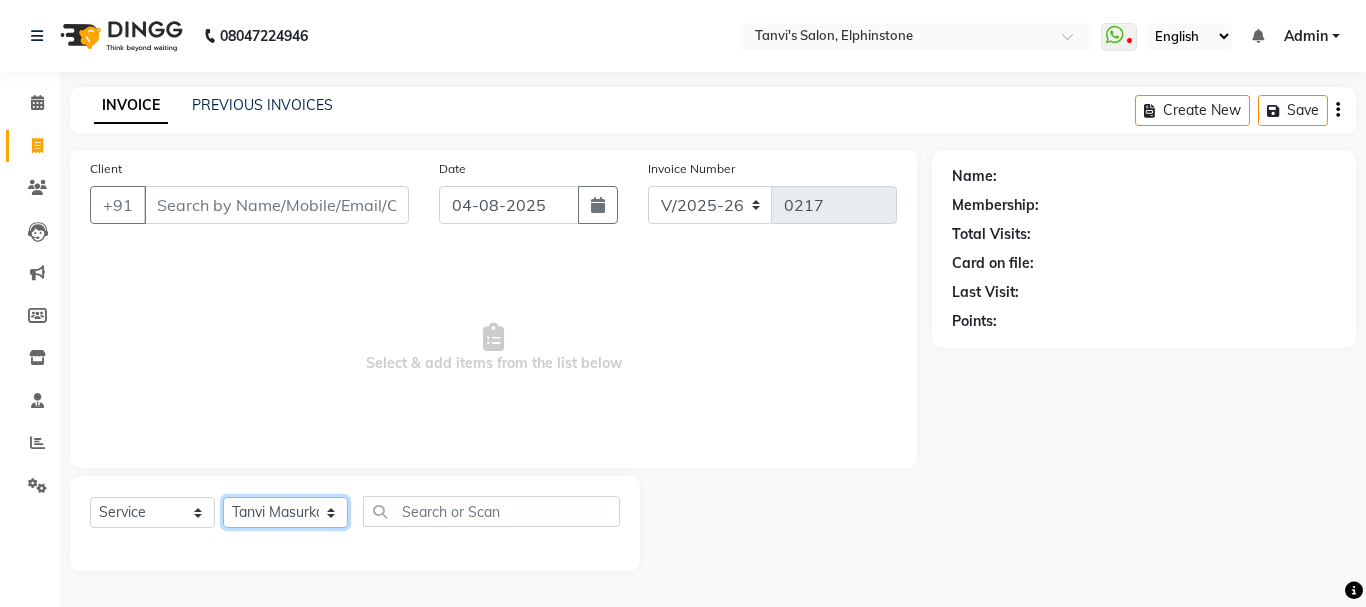 click on "Select Stylist Arpita Singh Chan Sayali Sakpal  Shraddha Tanvi Tanvi Masurkar" 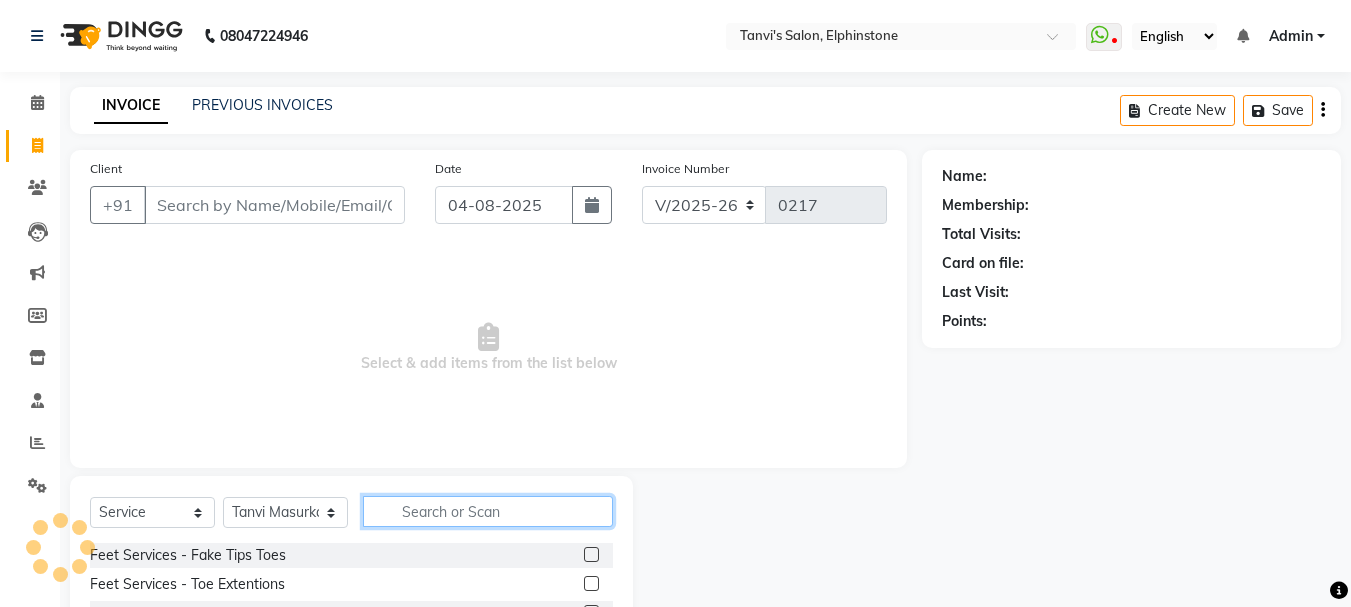 click 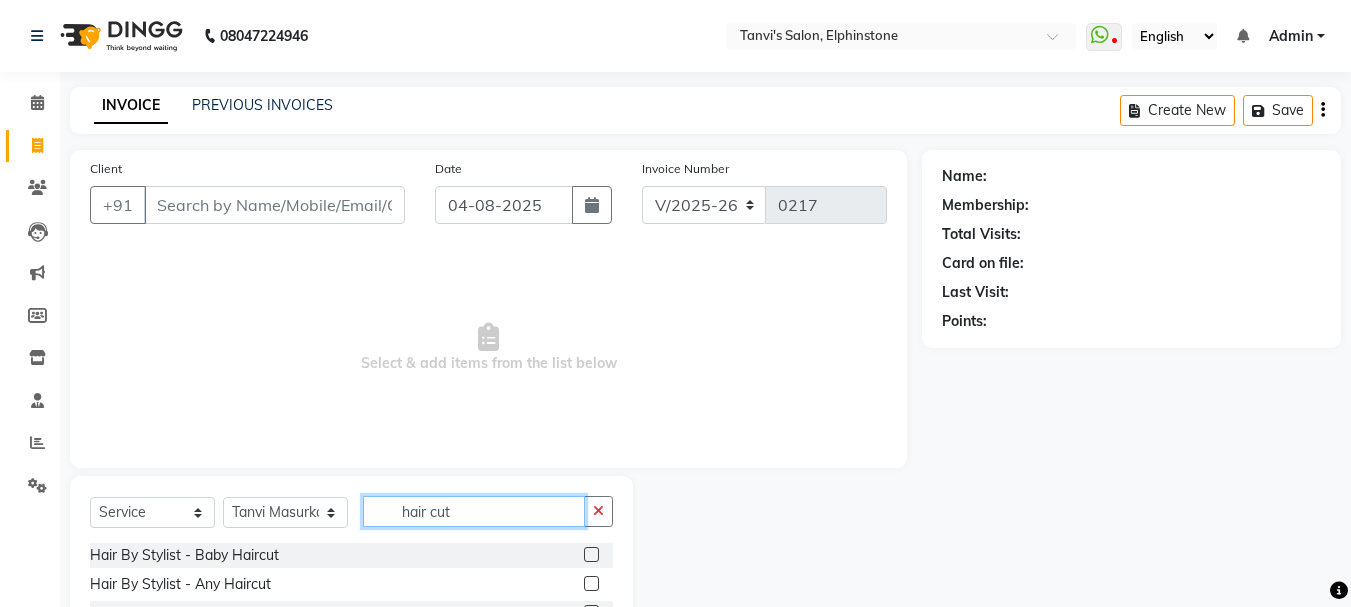 scroll, scrollTop: 3, scrollLeft: 0, axis: vertical 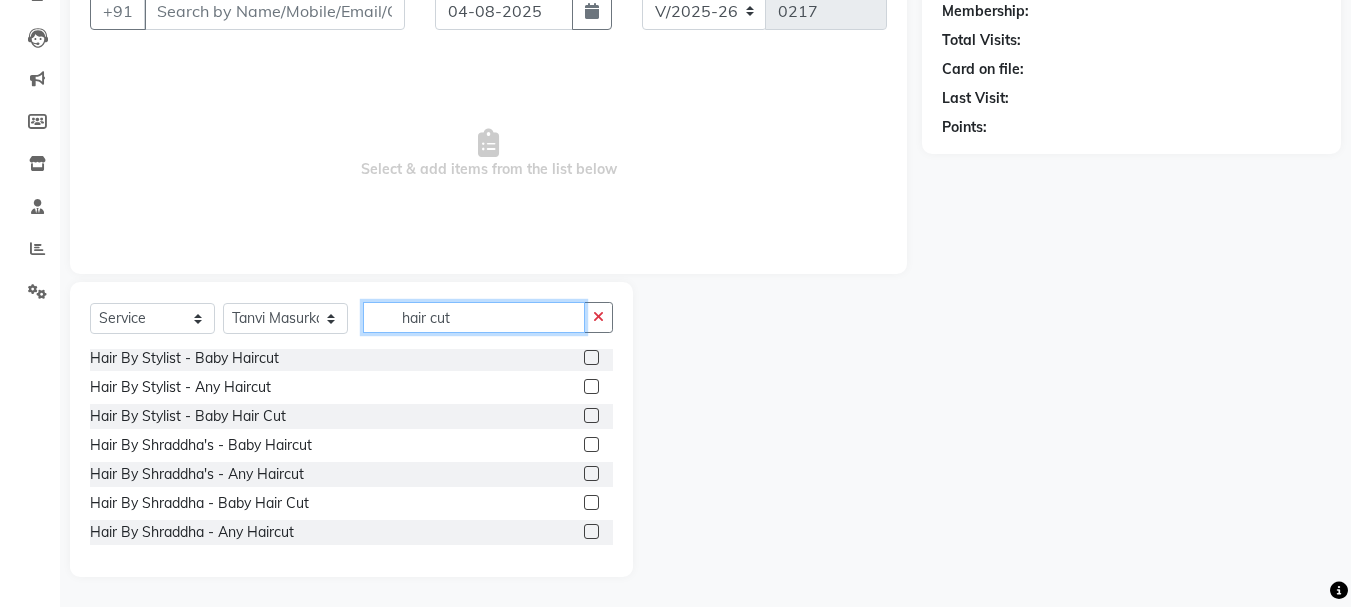 type on "hair cut" 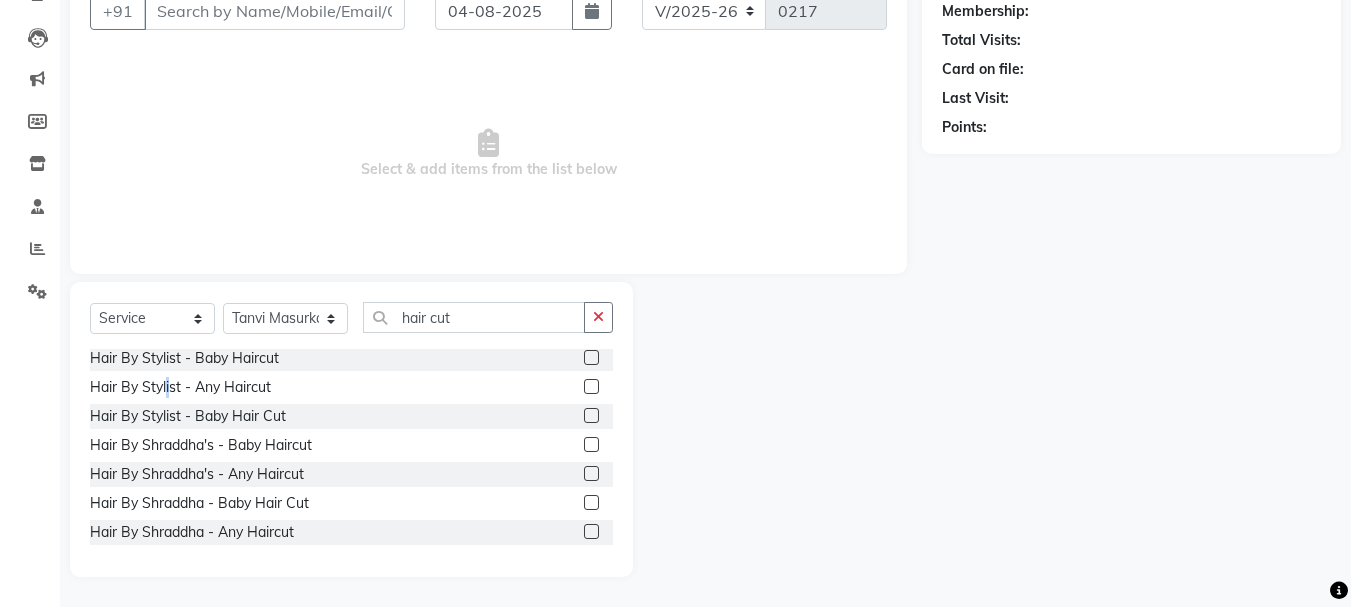 click on "Hair By Stylist  - Any Haircut" 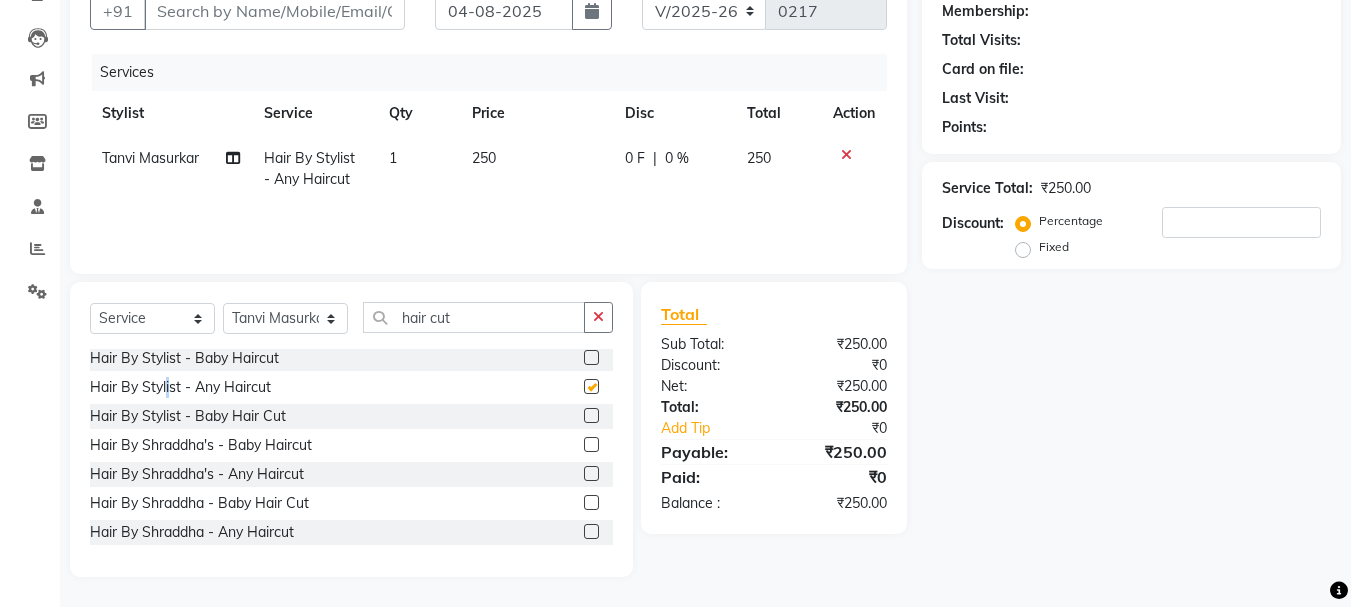 checkbox on "false" 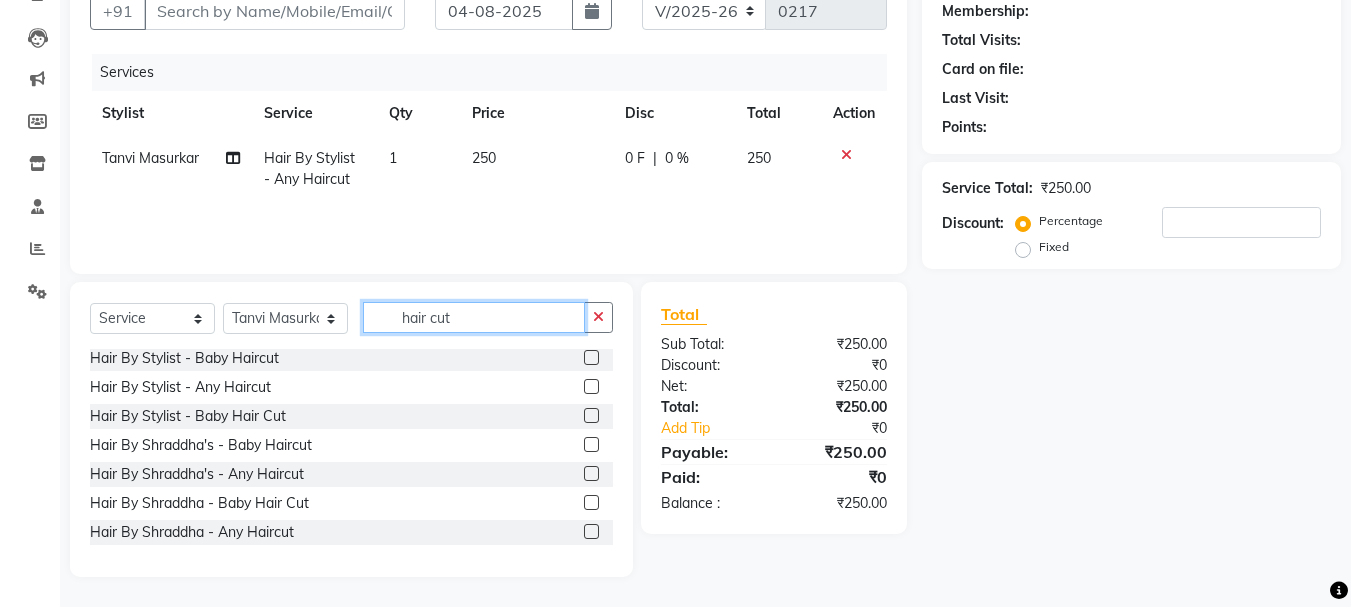drag, startPoint x: 468, startPoint y: 326, endPoint x: 285, endPoint y: 353, distance: 184.98108 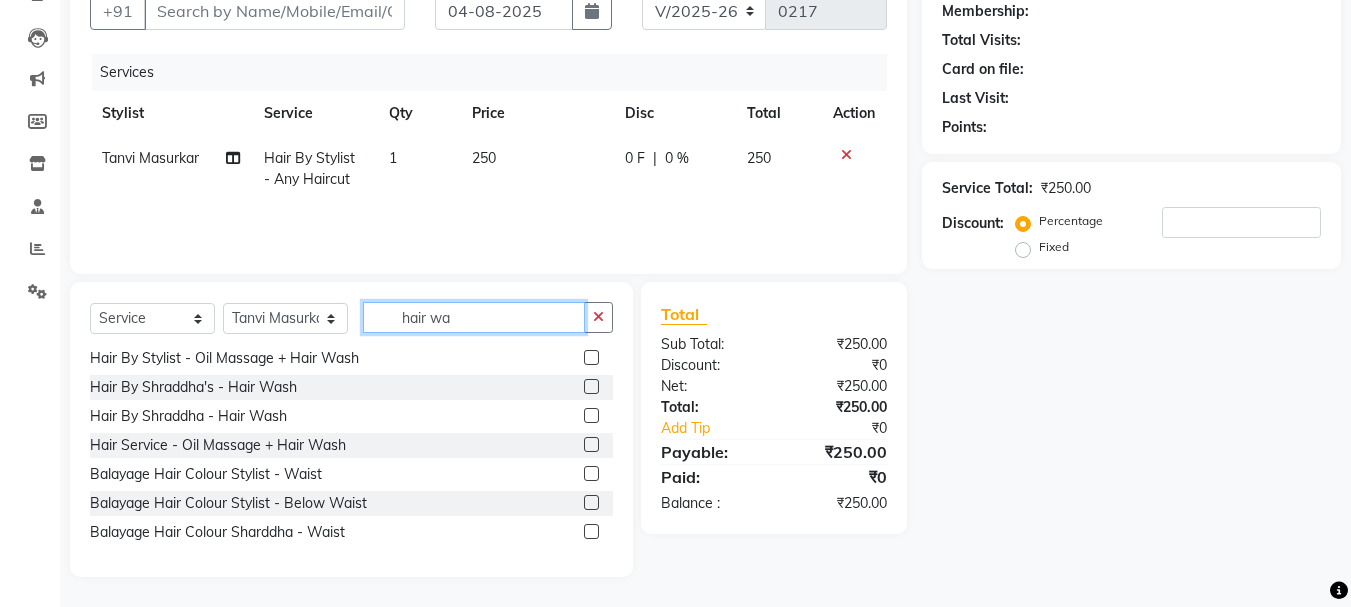 scroll, scrollTop: 119, scrollLeft: 0, axis: vertical 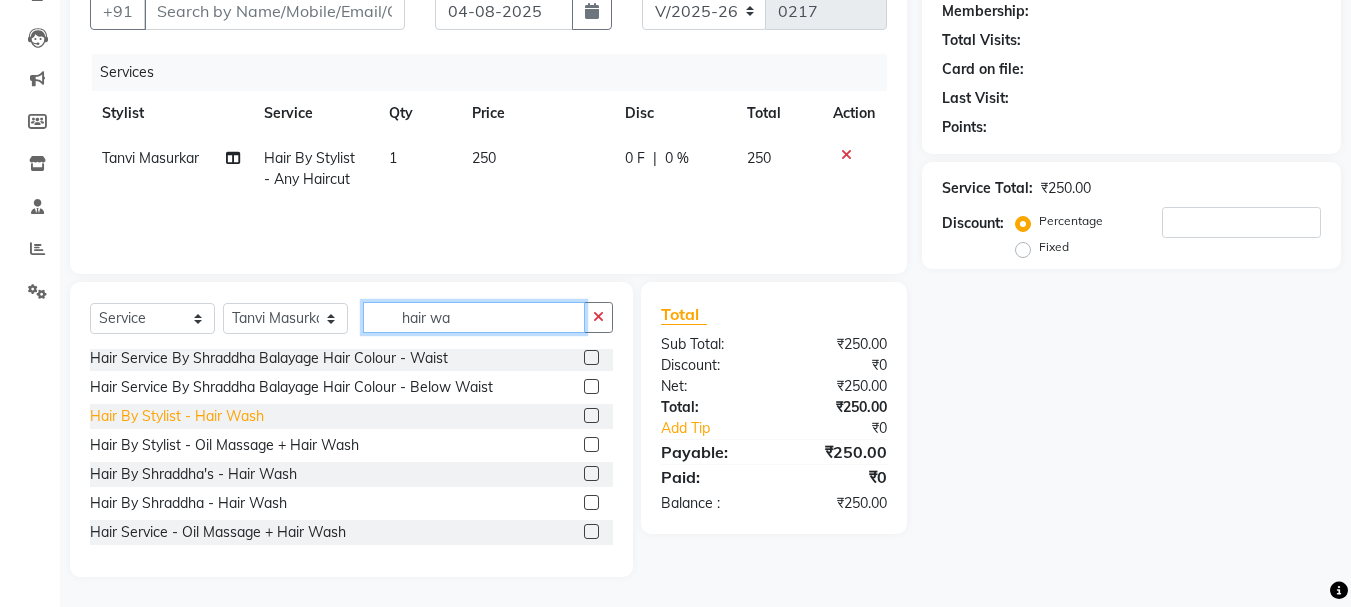 type on "hair wa" 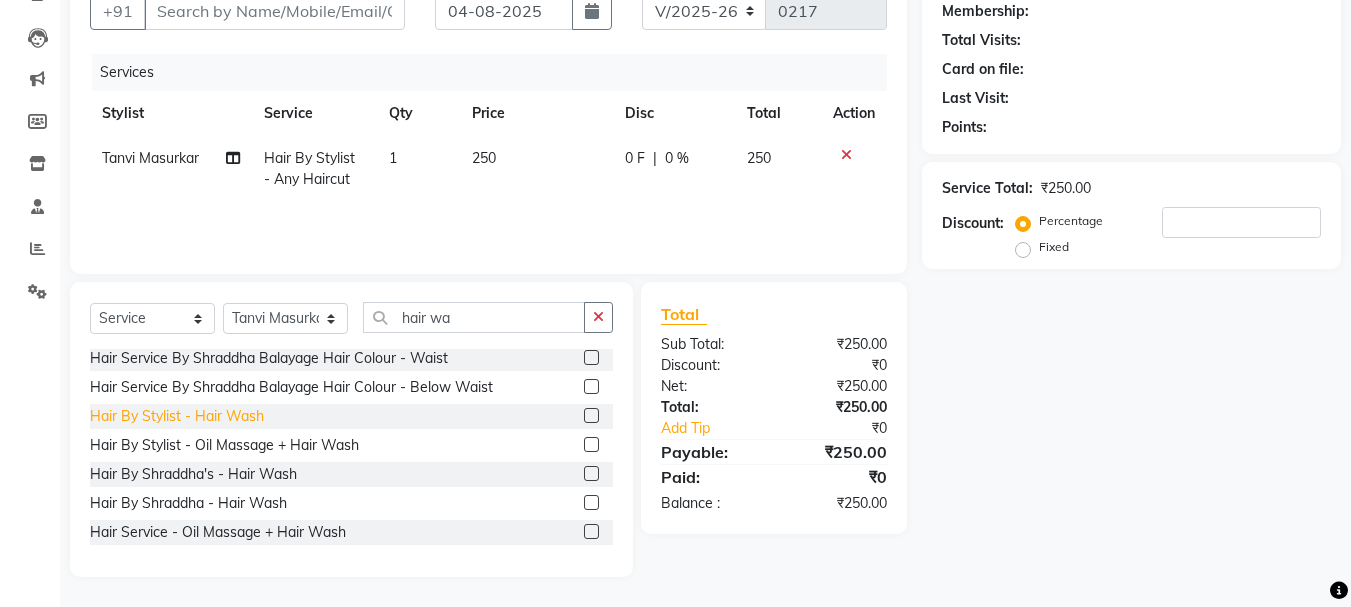 click on "Hair By Stylist  - Hair Wash" 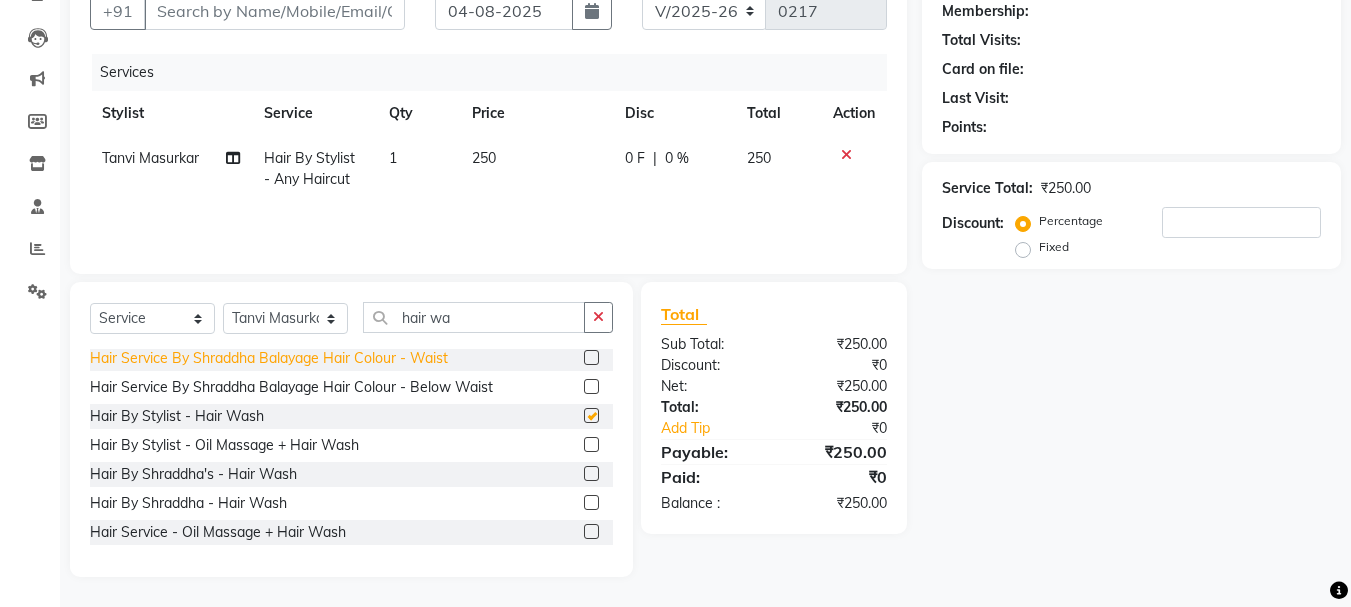 checkbox on "false" 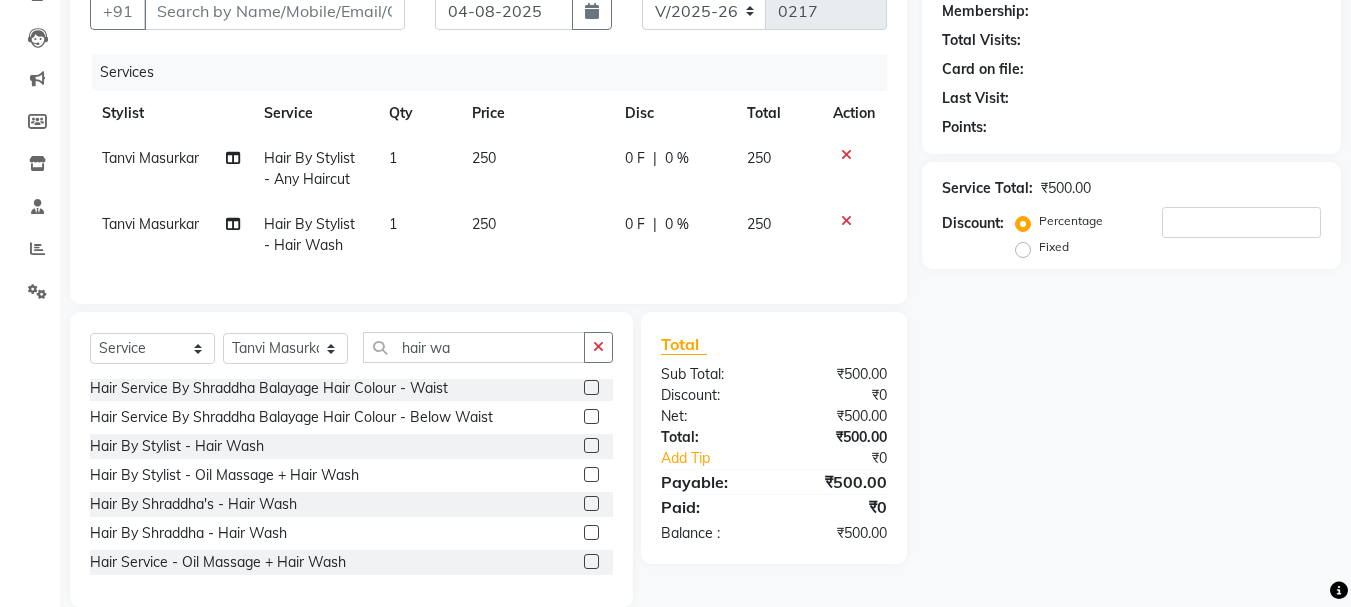 click on "0 %" 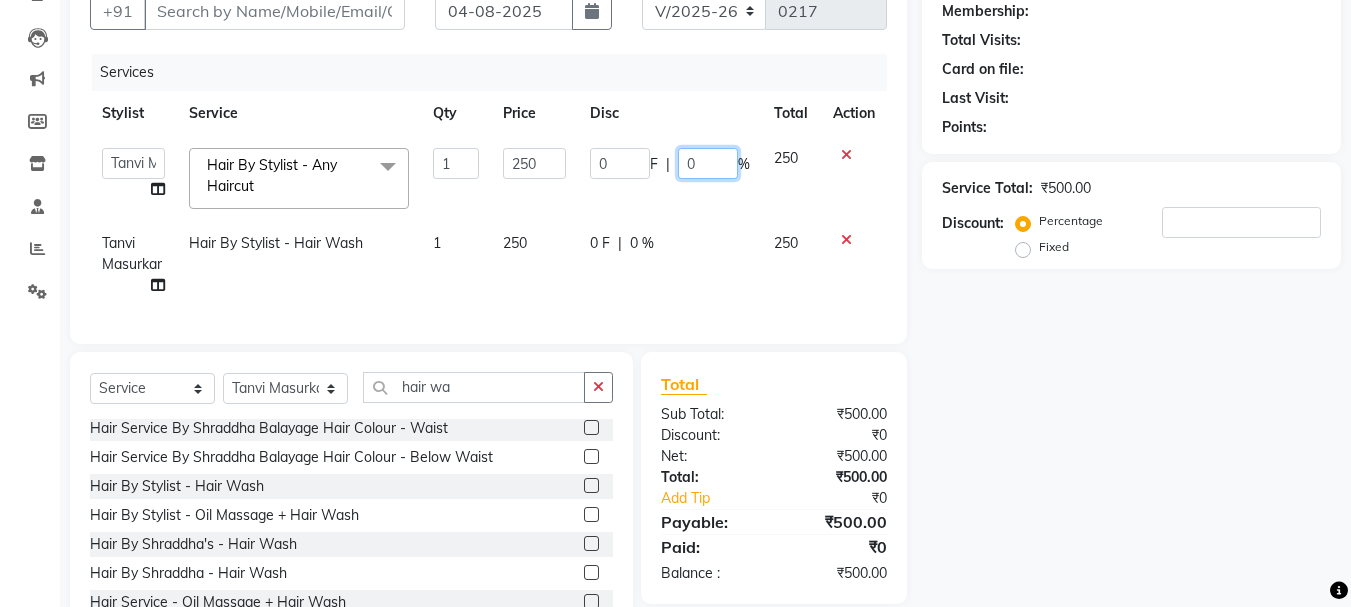 drag, startPoint x: 701, startPoint y: 168, endPoint x: 604, endPoint y: 172, distance: 97.082436 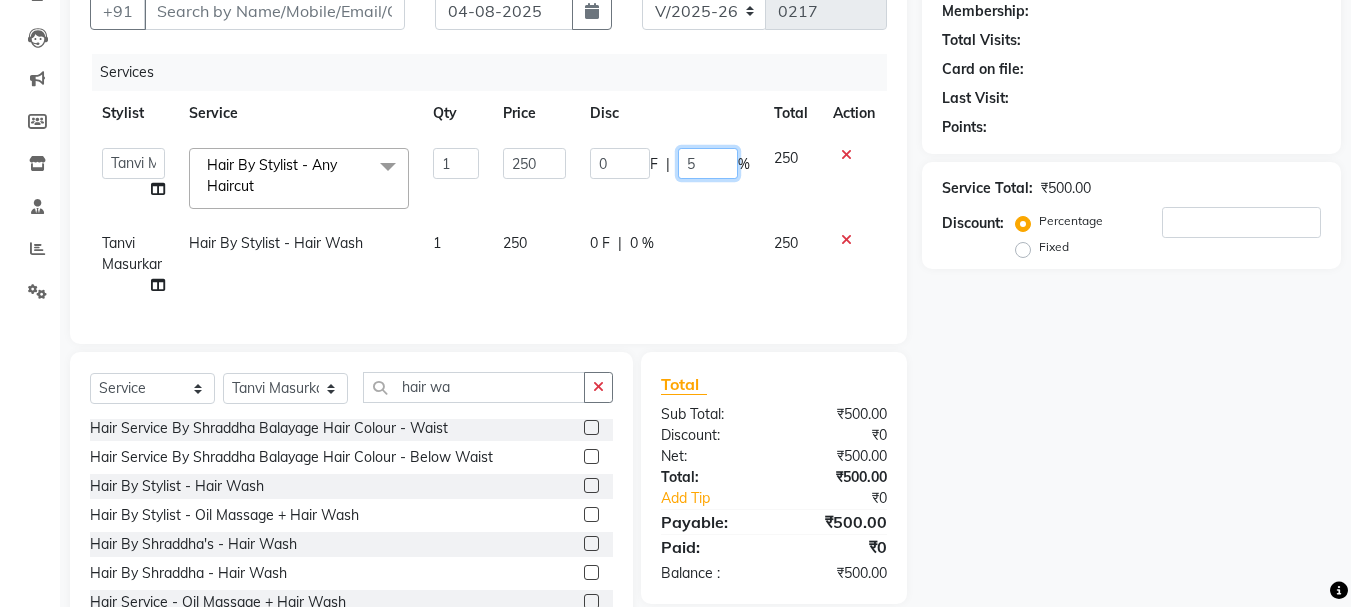 type on "50" 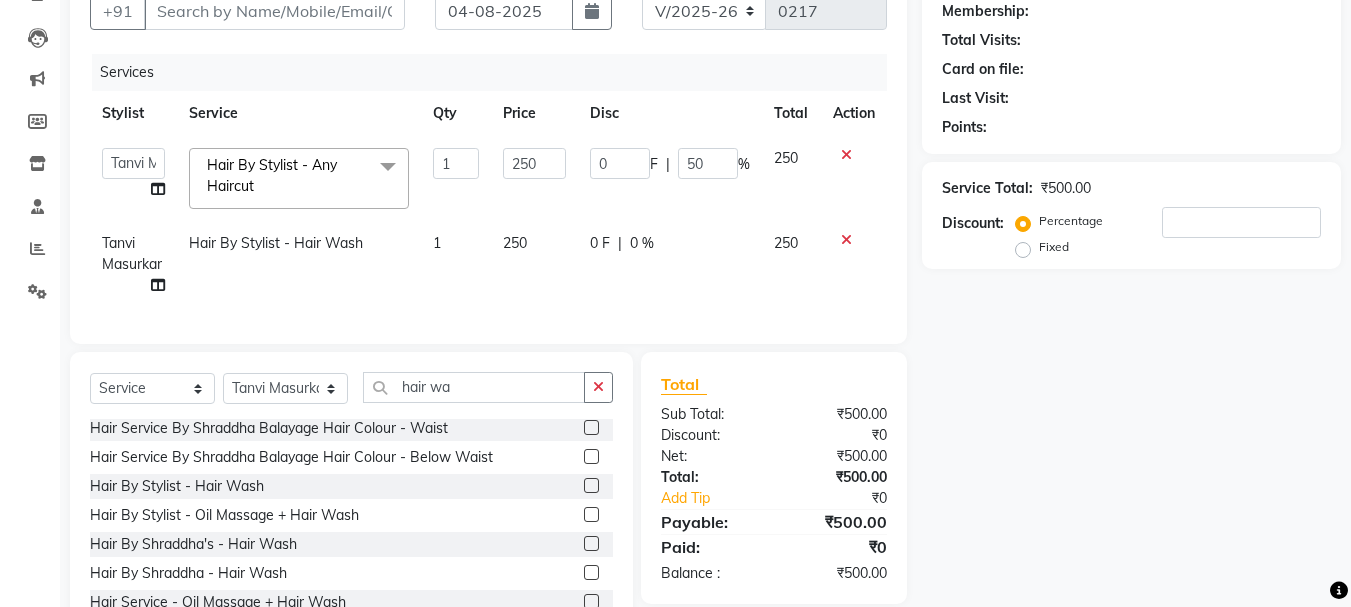 click on "Services Stylist Service Qty Price Disc Total Action  [FIRST]   [FIRST]   [FIRST] [LAST]    [FIRST]   [FIRST]   [FIRST] [LAST]  Hair By Stylist  - Any Haircut  x Feet Services - Fake Tips Toes Feet Services - Toe Extentions Feet Services - Toe Overlays Feet Services - Toe Refills Feet Services - Toe Gel Polish Feet Services - Toe Glitter Polish Feet Services - Toe French Extentions Feet Services - Ombre Extentions Feet Services - Chrome Extentions Feet Services - Any Art per tip Feet Services - Any Art Per Tip Threading  - Eyebrows Threading  - Forehead Threading  - Chin Threading  - Lower Chin Threading  - Upper Lips Threading  - Lower Lips Threading  - Jaw Line Threading  - Side Locks Threading  - Full Face Threading - Eyebrows Threading - Forehead Threading - Chin Threading - Lower Chin Threading - Upper Lips Threading - Lower Lips Threading - Jaw Line Threading - Side Locks Threading - Full Face Honey Body Waxing  - Underarms Honey Body Waxing  - Half Hand Honey Body Waxing  - Full Hand D Tan  - Face 1 0" 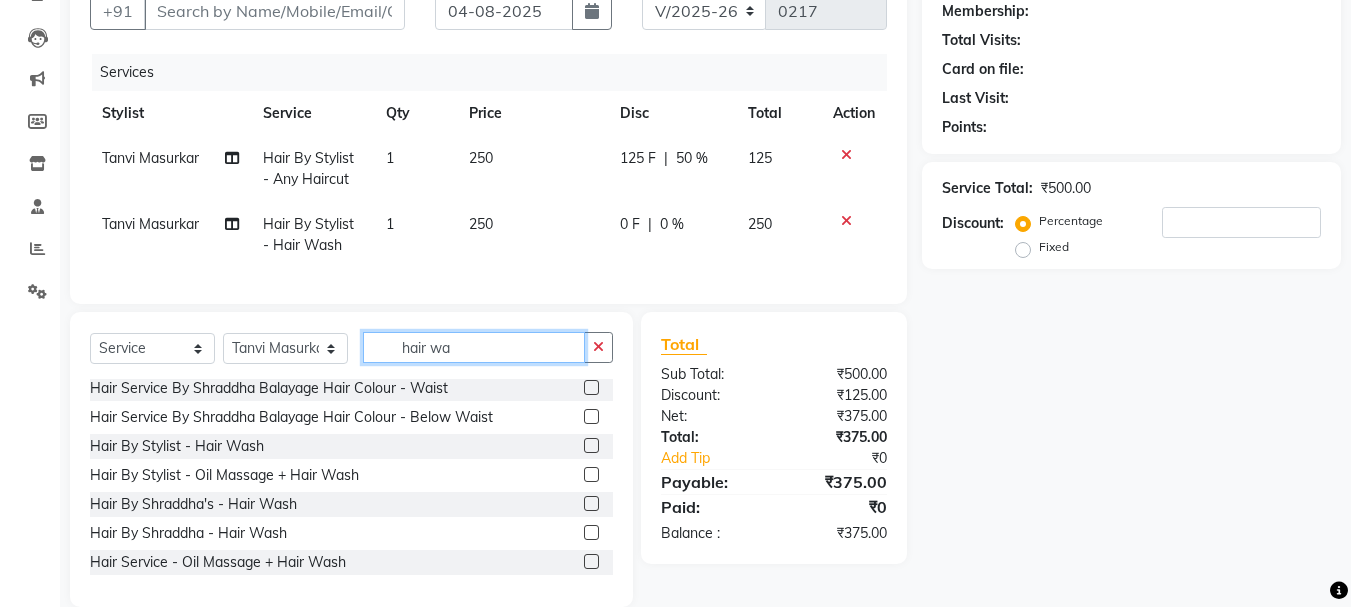drag, startPoint x: 513, startPoint y: 358, endPoint x: 360, endPoint y: 352, distance: 153.1176 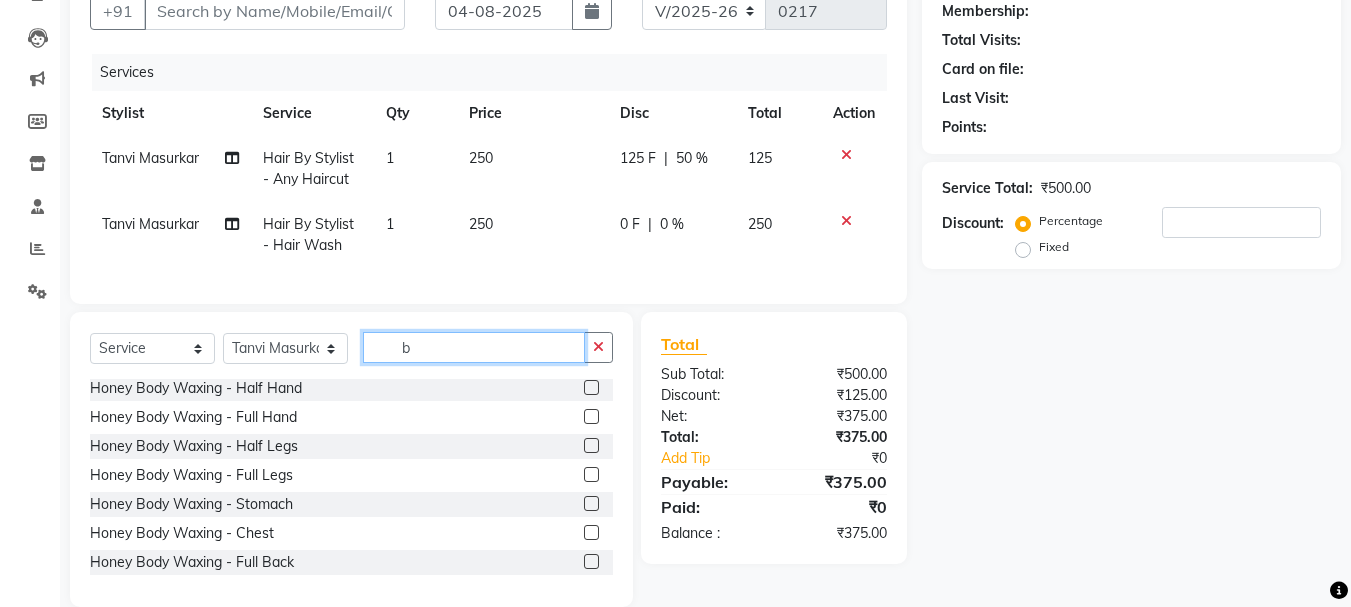 scroll, scrollTop: 0, scrollLeft: 0, axis: both 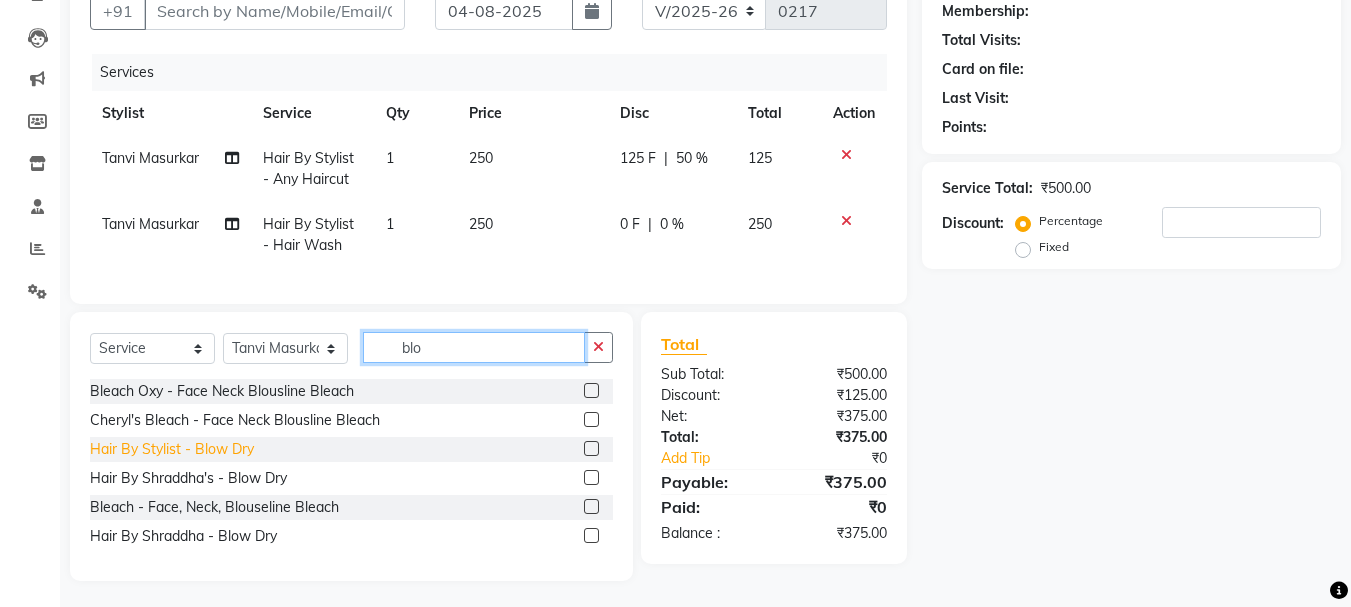 type on "blo" 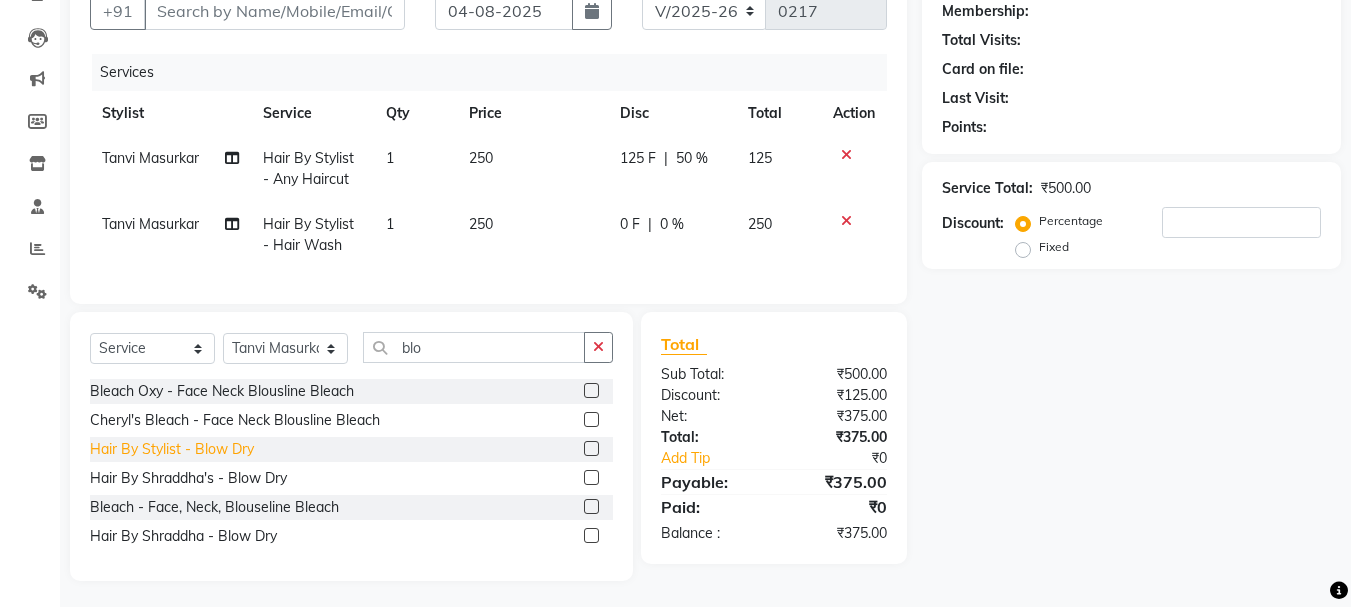 click on "Hair By Stylist  - Blow Dry" 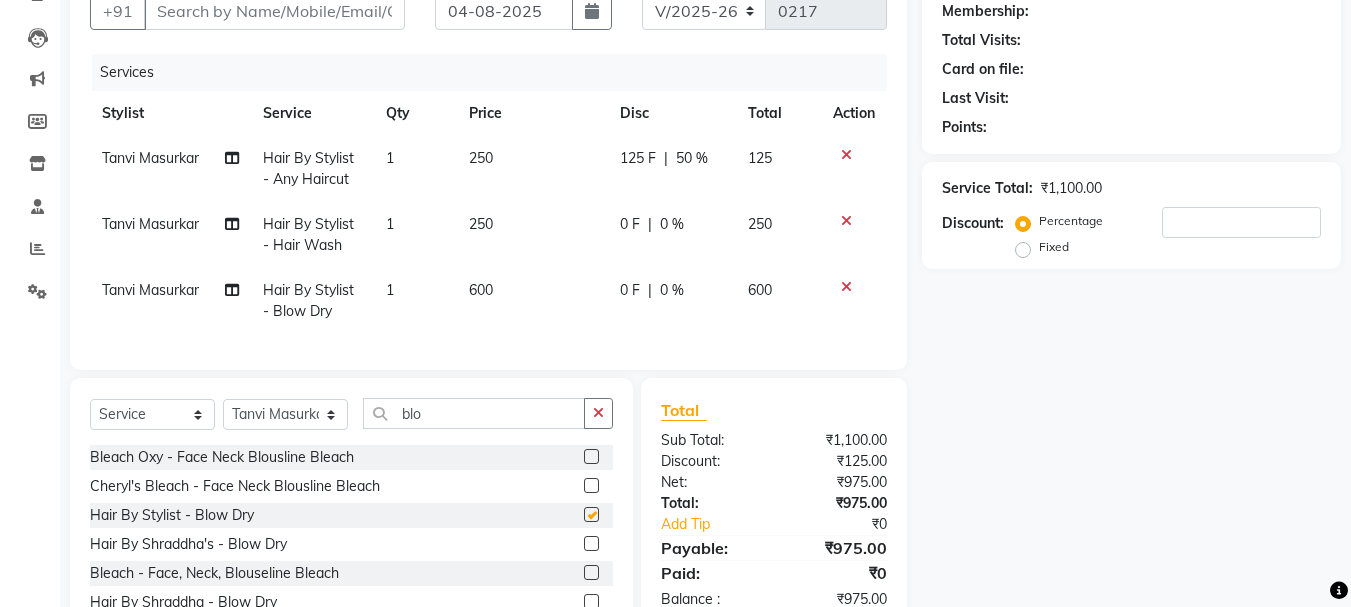 checkbox on "false" 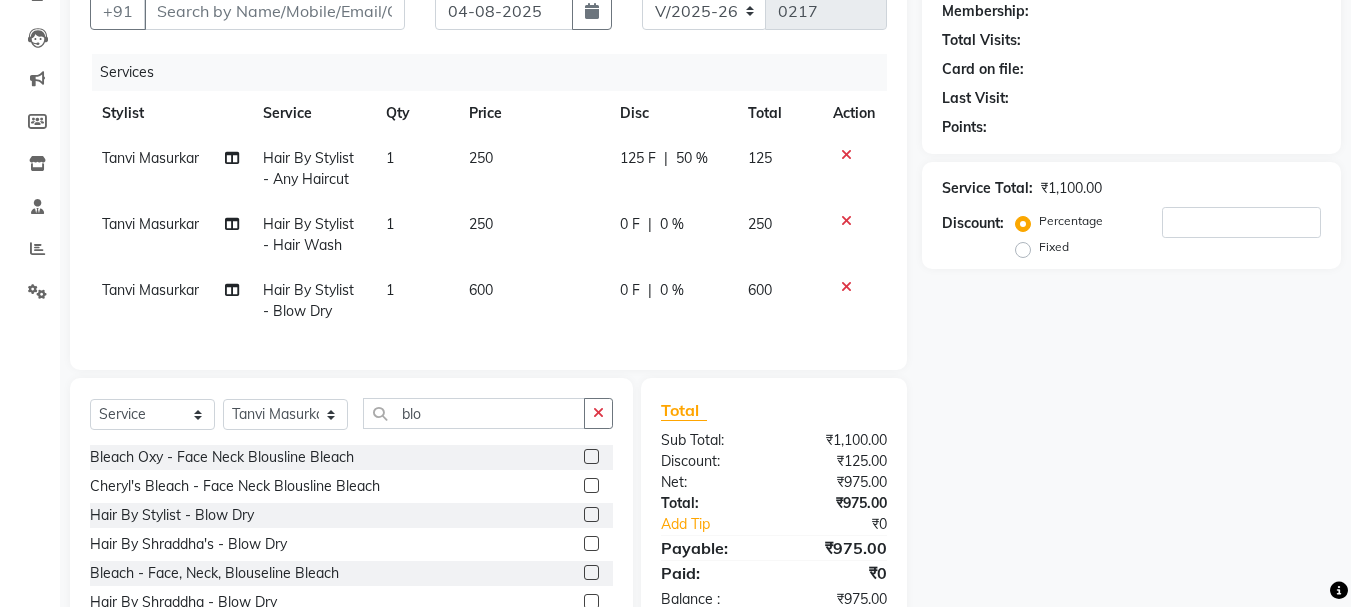 click on "0 F" 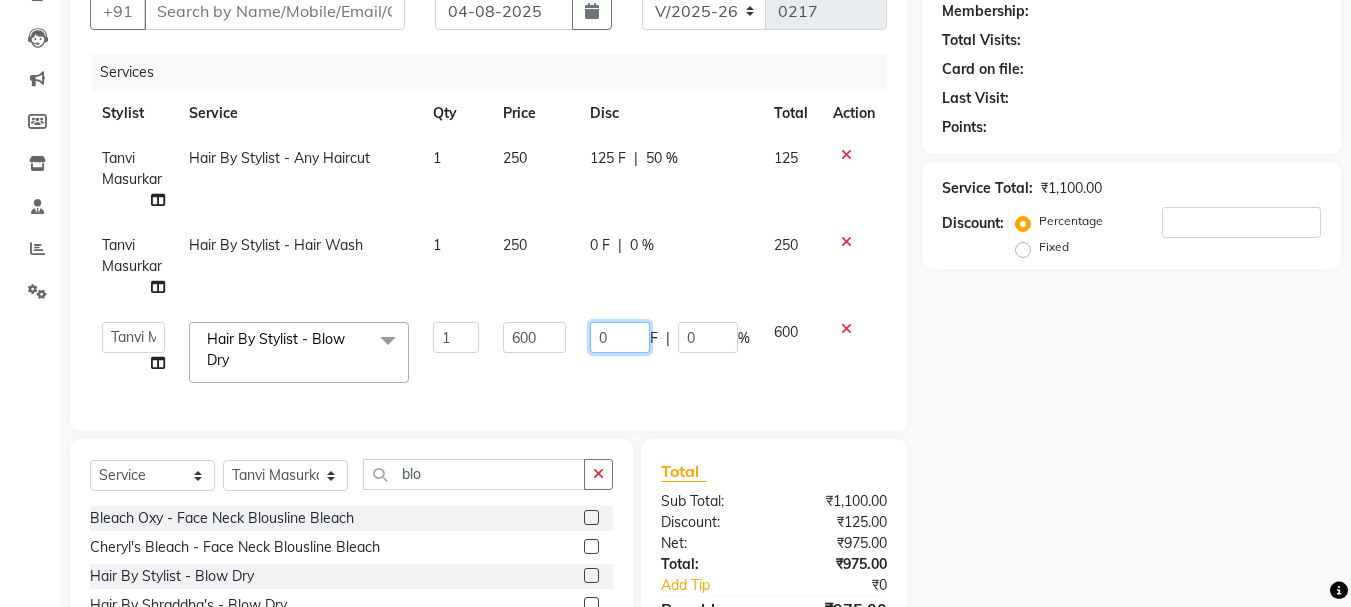drag, startPoint x: 612, startPoint y: 341, endPoint x: 463, endPoint y: 384, distance: 155.08063 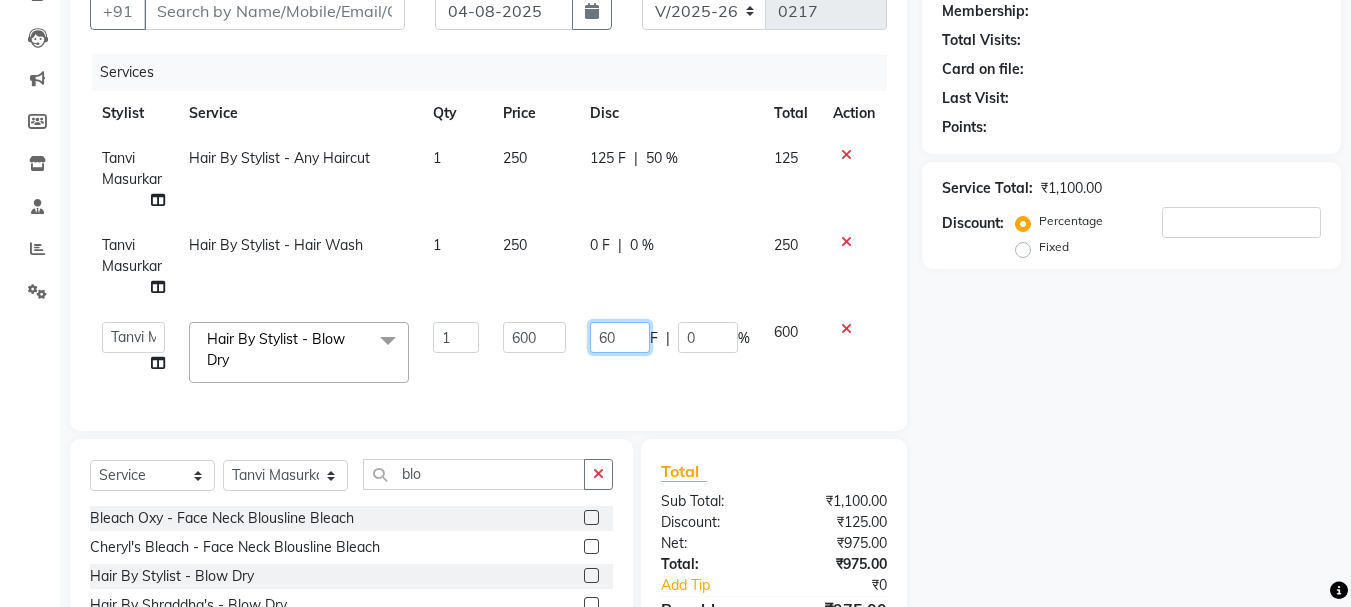 type on "600" 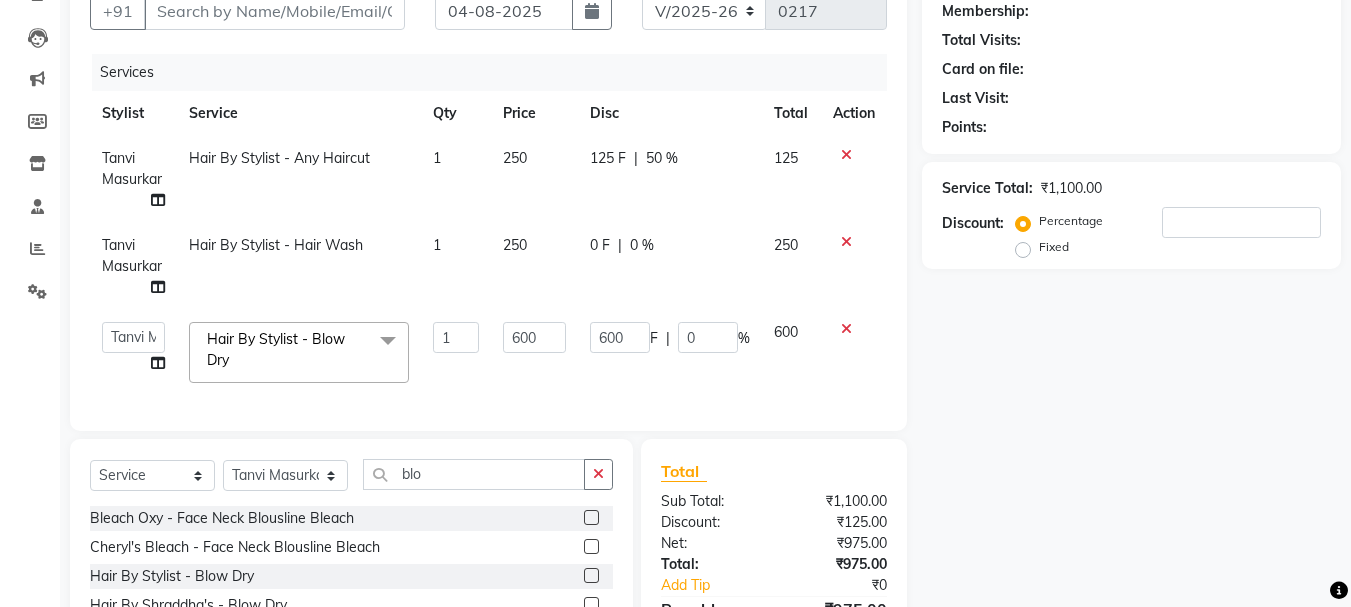 click on "Client +[COUNTRY CODE] [DATE] Invoice Number V/[YEAR] V/[YEAR]-[YEAR] [NUMBER] Services Stylist Service Qty Price Disc Total Action [NAME] Hair By Stylist  - Any Haircut 1 250 125 F | 50 % 125 [NAME] Hair By Stylist  - Hair Wash 1 250 0 F | 0 % 250  [FIRST]   [FIRST]   [FIRST] [LAST]    [FIRST]   [FIRST]   [FIRST] [LAST]  Hair By Stylist  - Blow Dry  x Feet Services - Fake Tips Toes Feet Services - Toe Extentions Feet Services - Toe Overlays Feet Services - Toe Refills Feet Services - Toe Gel Polish Feet Services - Toe Glitter Polish Feet Services - Toe French Extentions Feet Services - Ombre Extentions Feet Services - Chrome Extentions Feet Services - Any Art per tip Feet Services - Any Art Per Tip Threading  - Eyebrows Threading  - Forehead Threading  - Chin Threading  - Lower Chin Threading  - Upper Lips Threading  - Lower Lips Threading  - Jaw Line Threading  - Side Locks Threading  - Full Face Threading - Eyebrows Threading - Forehead Threading - Chin Threading - Lower Chin Threading - Upper Lips Threading - Lower Lips Threading - Jaw Line Threading - Side Locks Threading - Full Face Honey Body Waxing  - Underarms Honey Body Waxing  - Half Hand Honey Body Waxing  - Full Hand Honey Body Waxing  - Half Legs Honey Body Waxing  - Full Legs QOD - Waist" 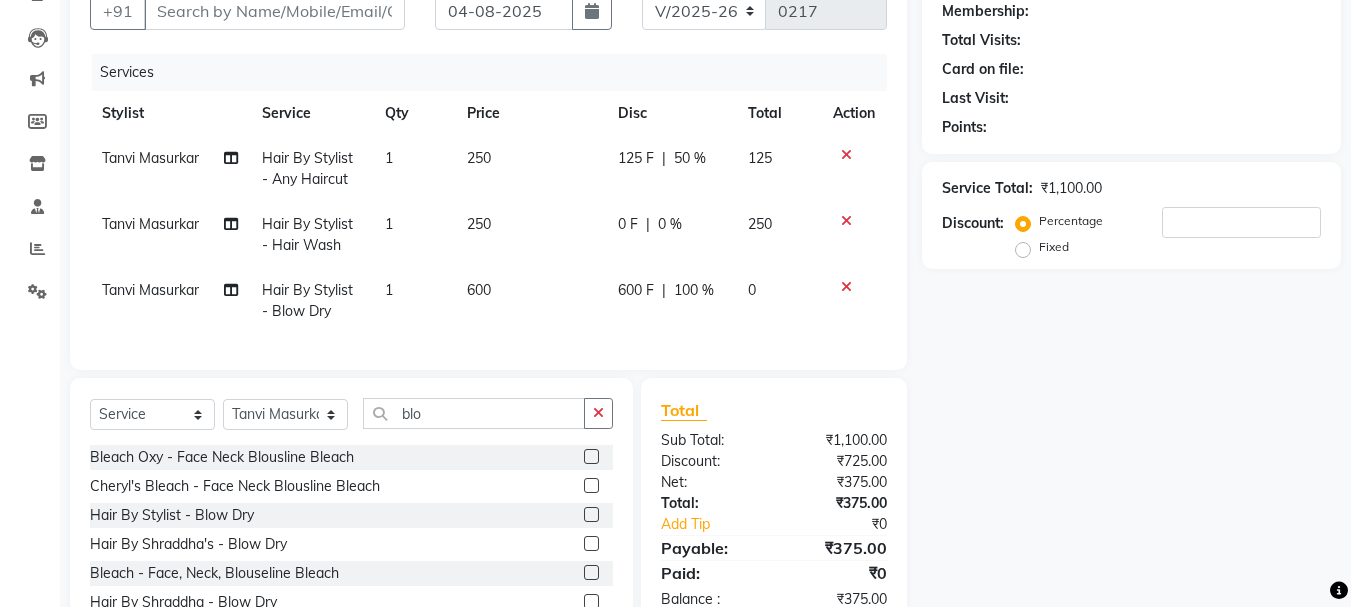 click on "Name: Membership: Total Visits: Card on file: Last Visit:  Points:  Service Total:  ₹1,100.00  Discount:  Percentage   Fixed" 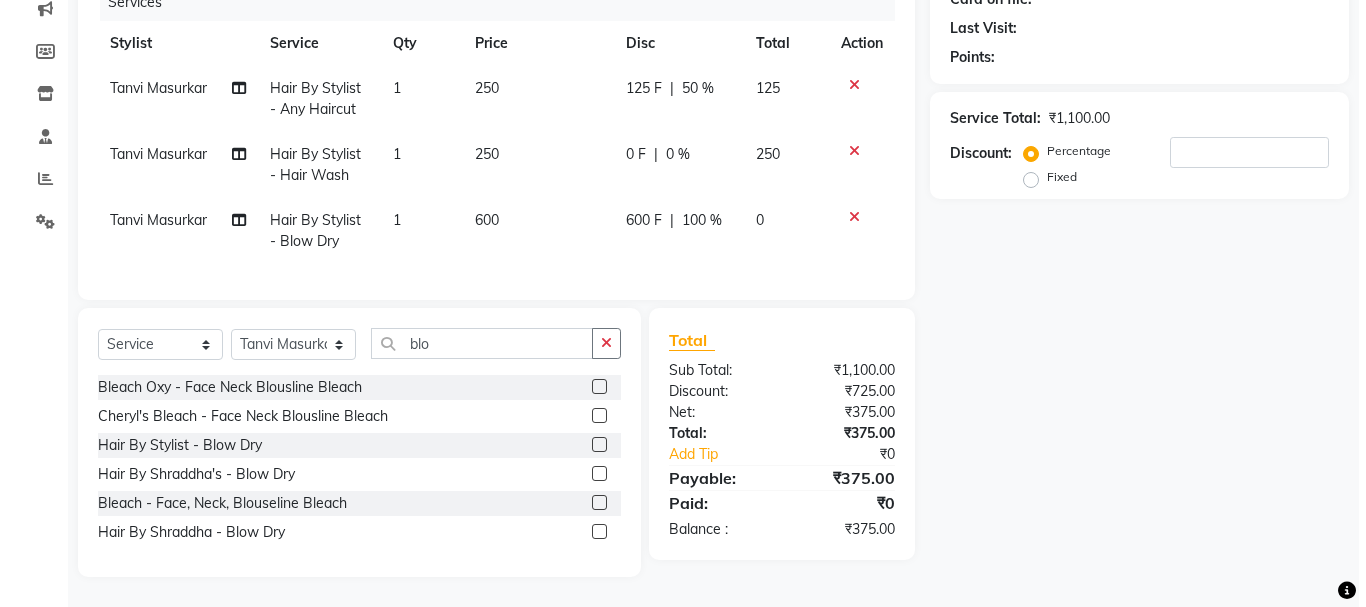 scroll, scrollTop: 0, scrollLeft: 0, axis: both 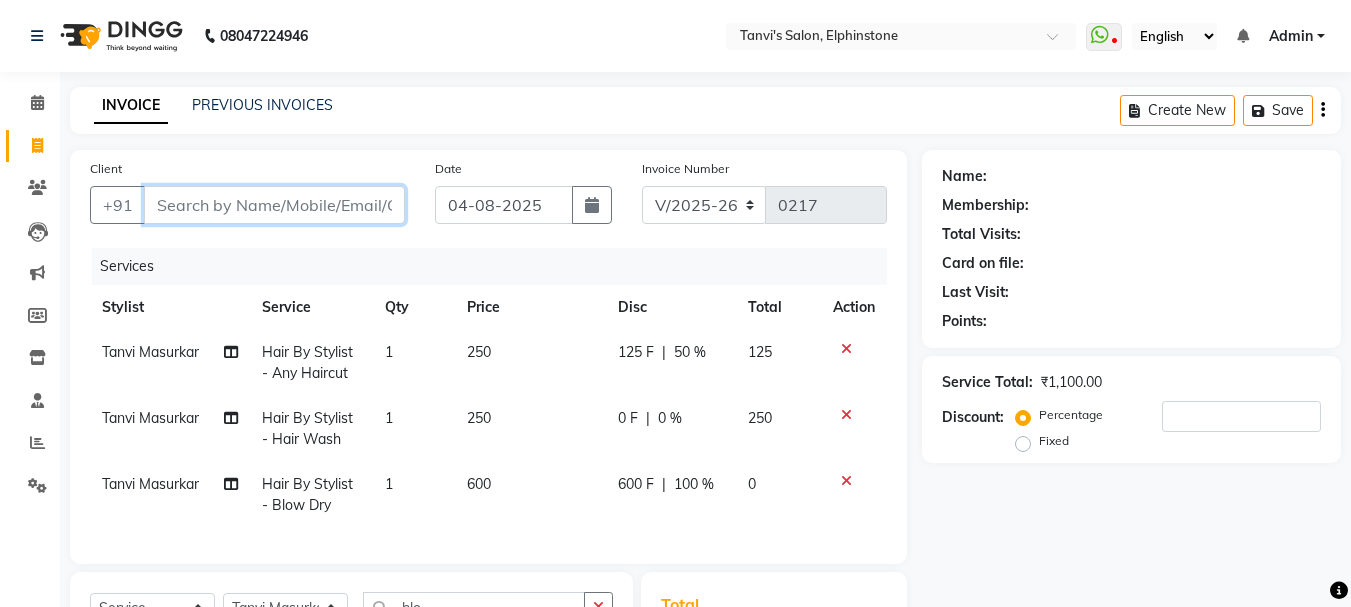 click on "Client" at bounding box center (274, 205) 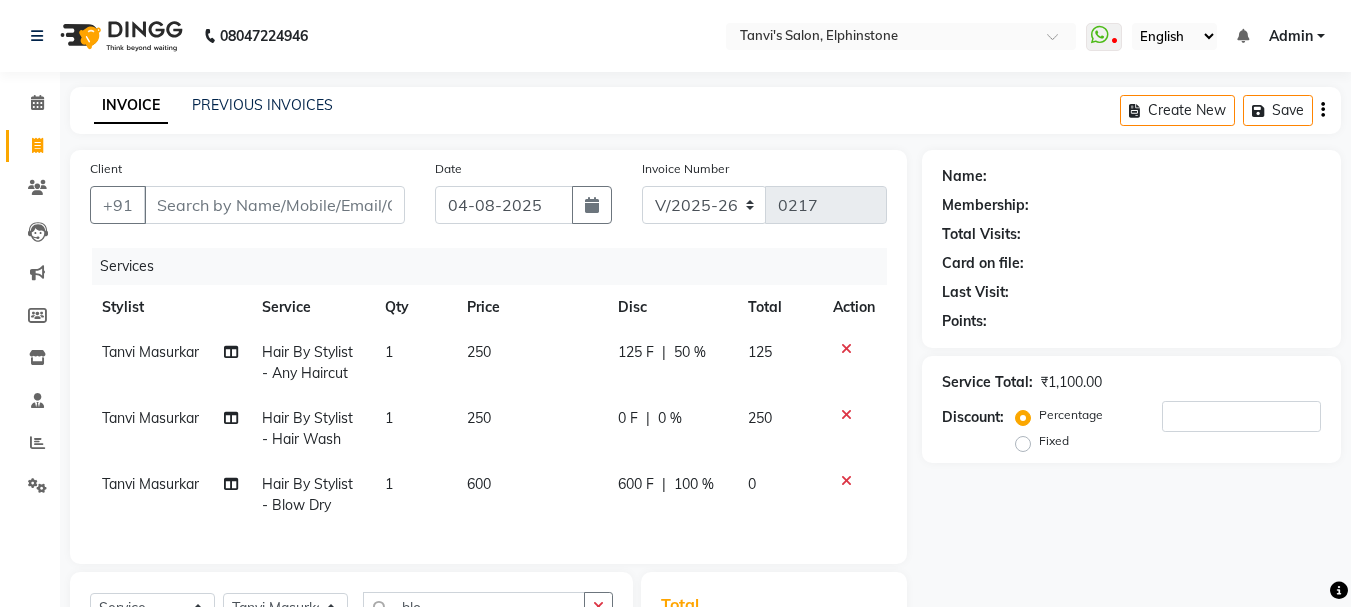 click on "Client +91" 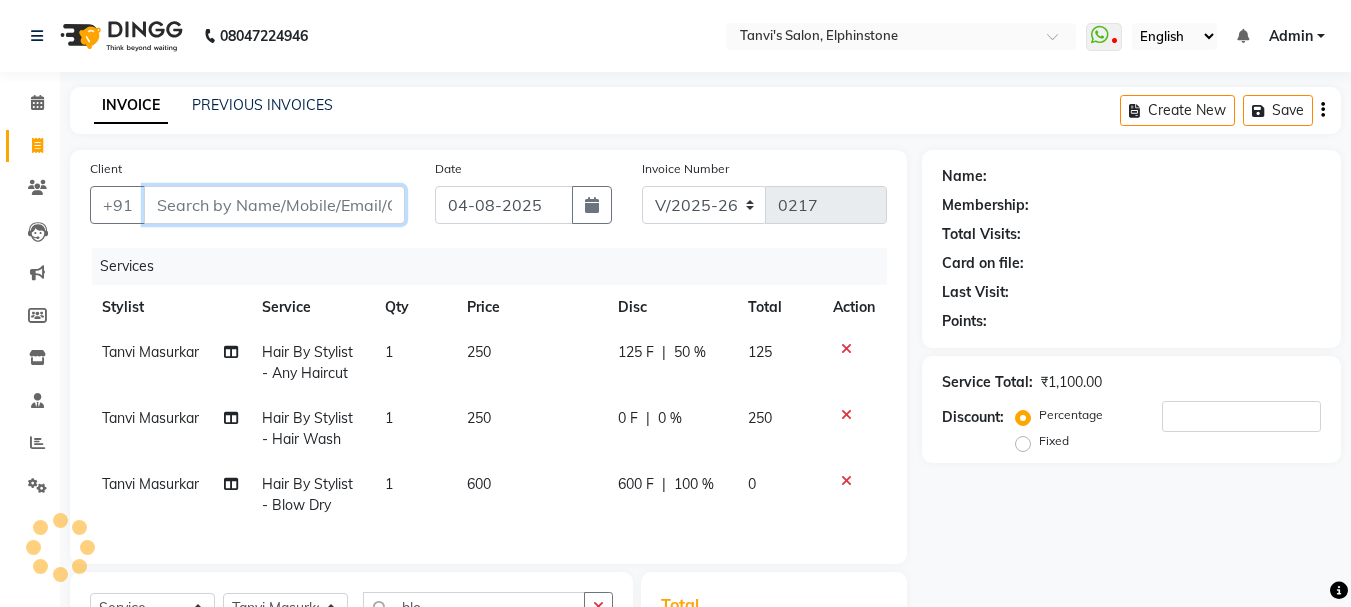 click on "Client" at bounding box center (274, 205) 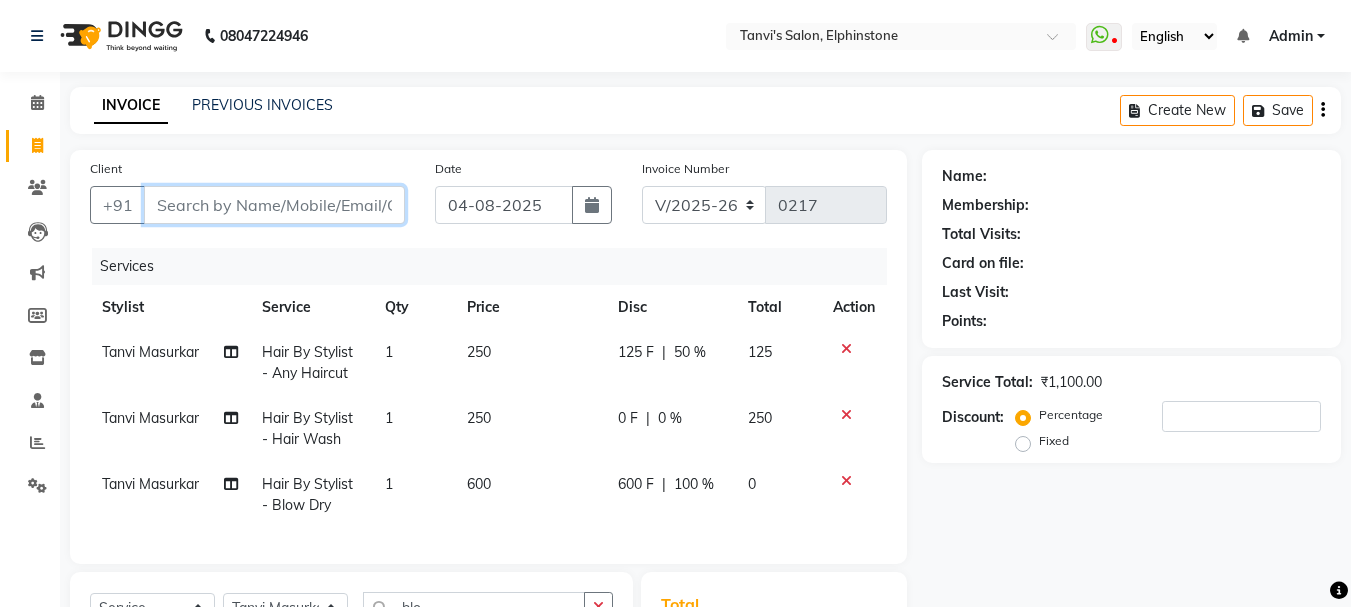 type on "9" 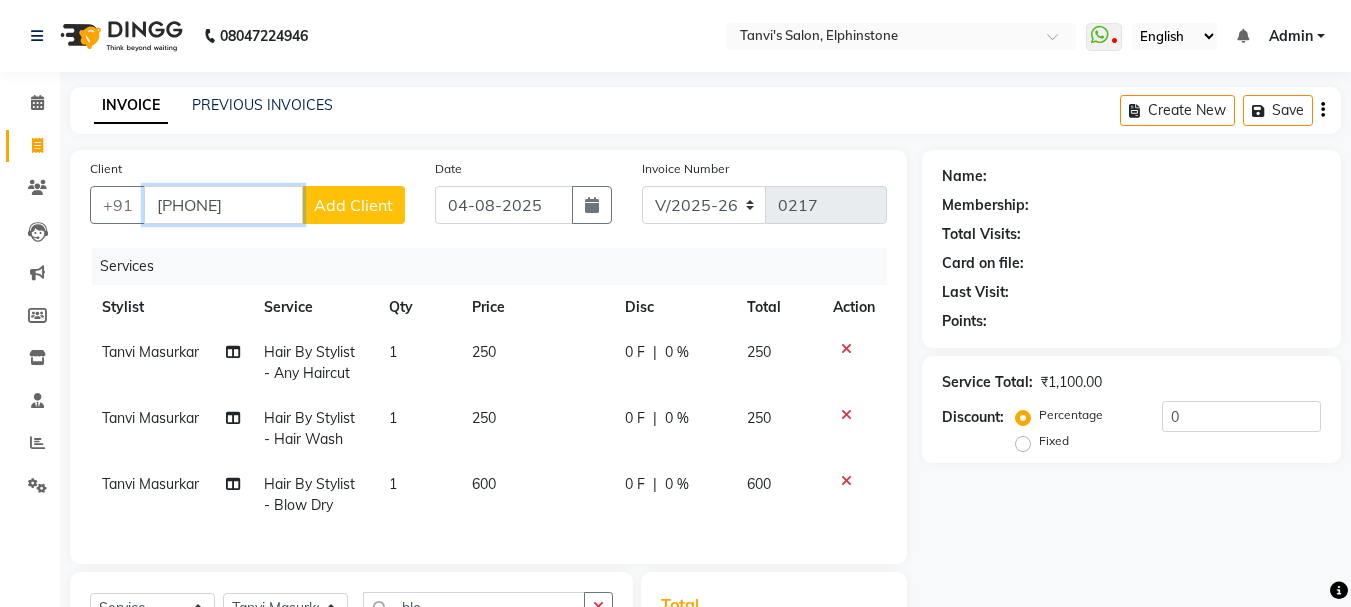 type on "[PHONE]" 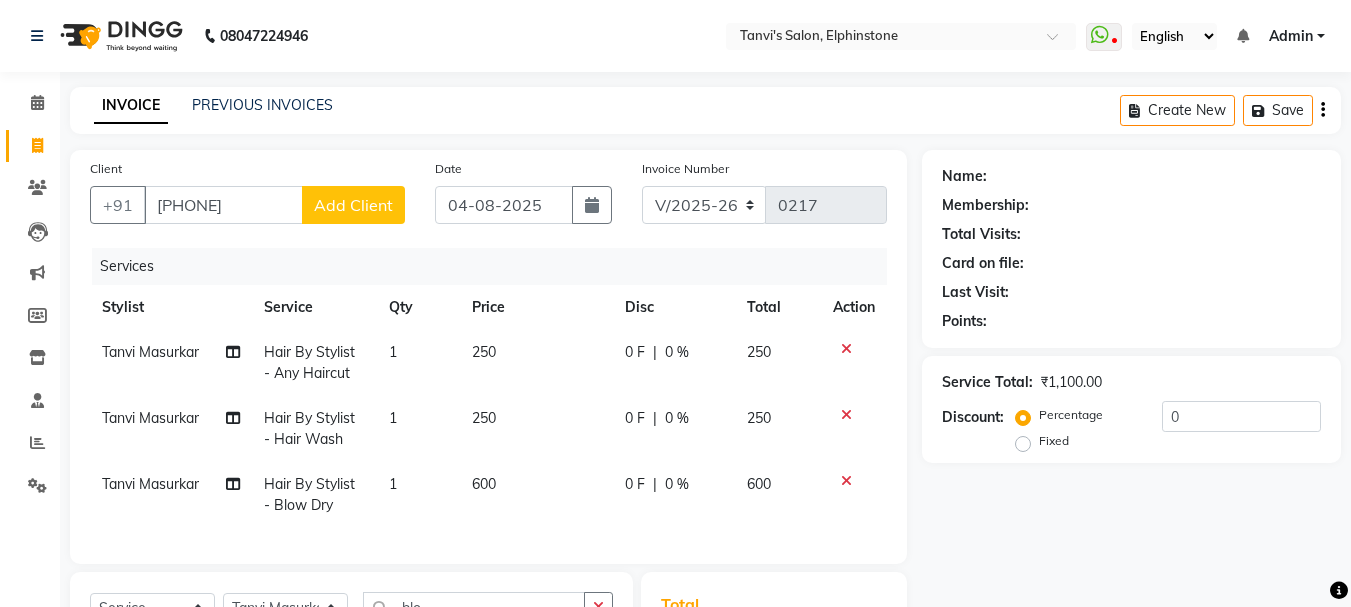 click on "Add Client" 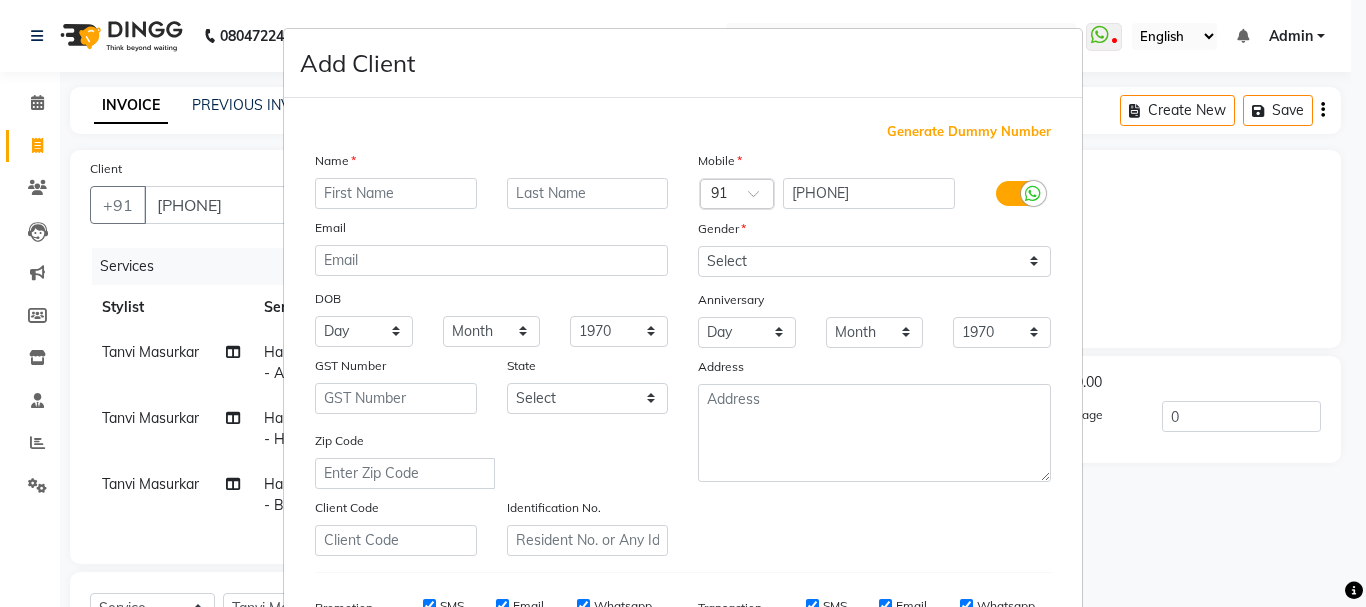 click at bounding box center [396, 193] 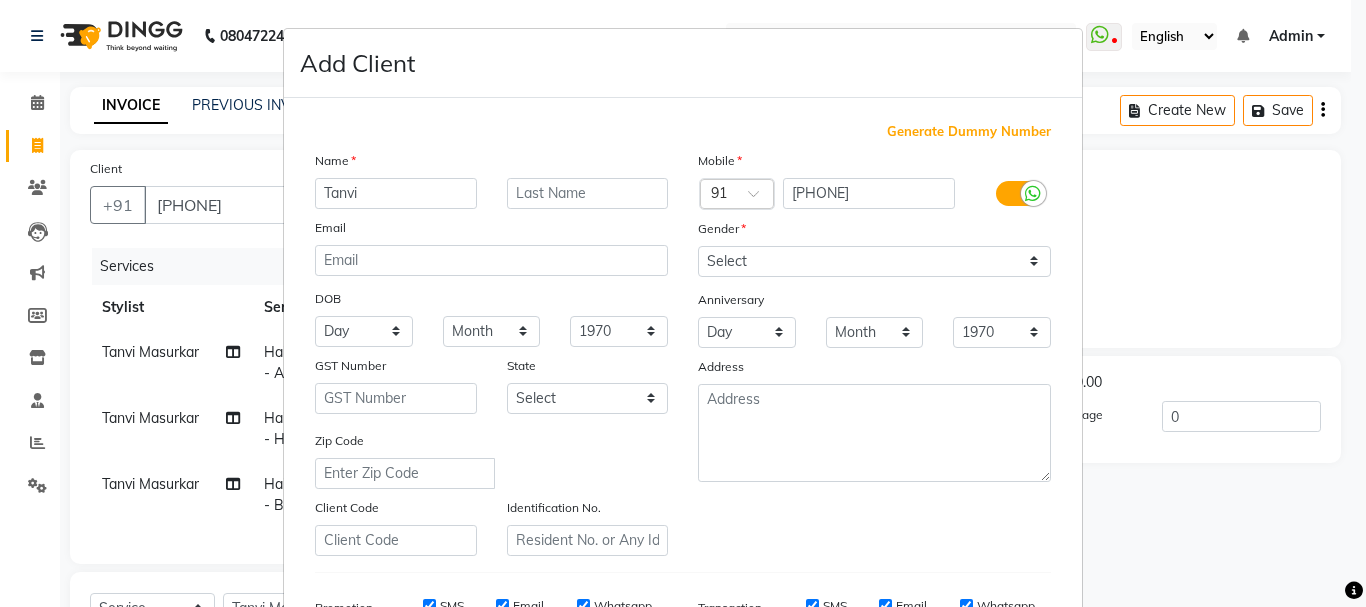 type on "Tanvi" 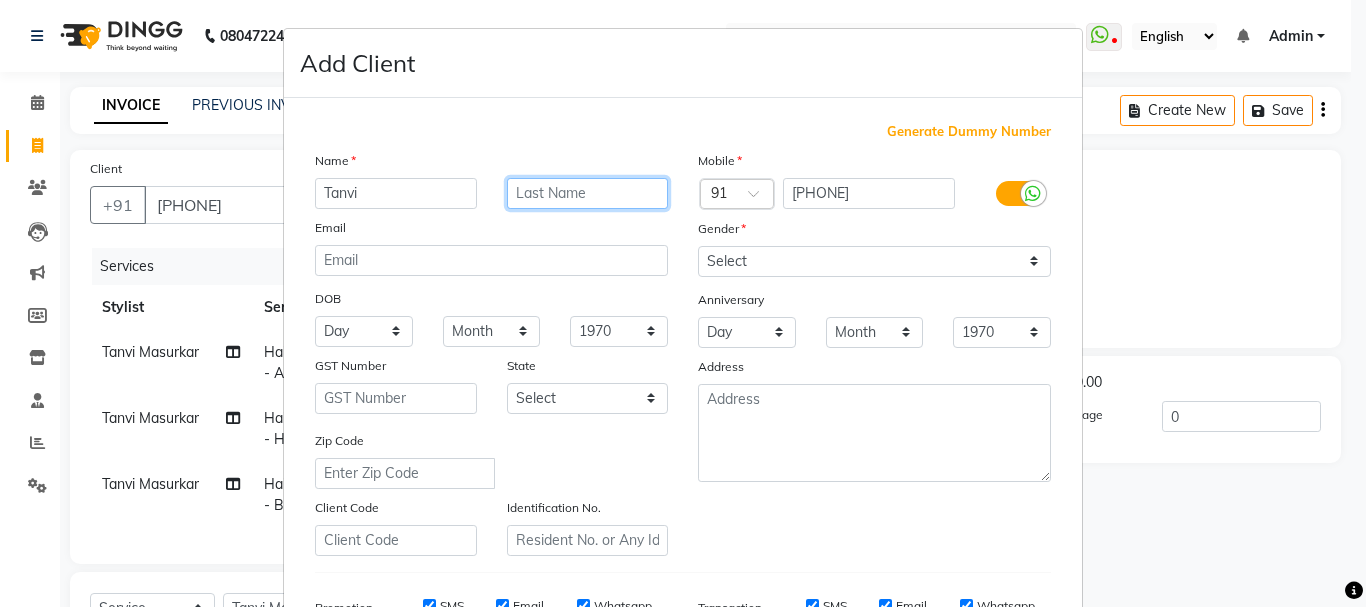 click at bounding box center [588, 193] 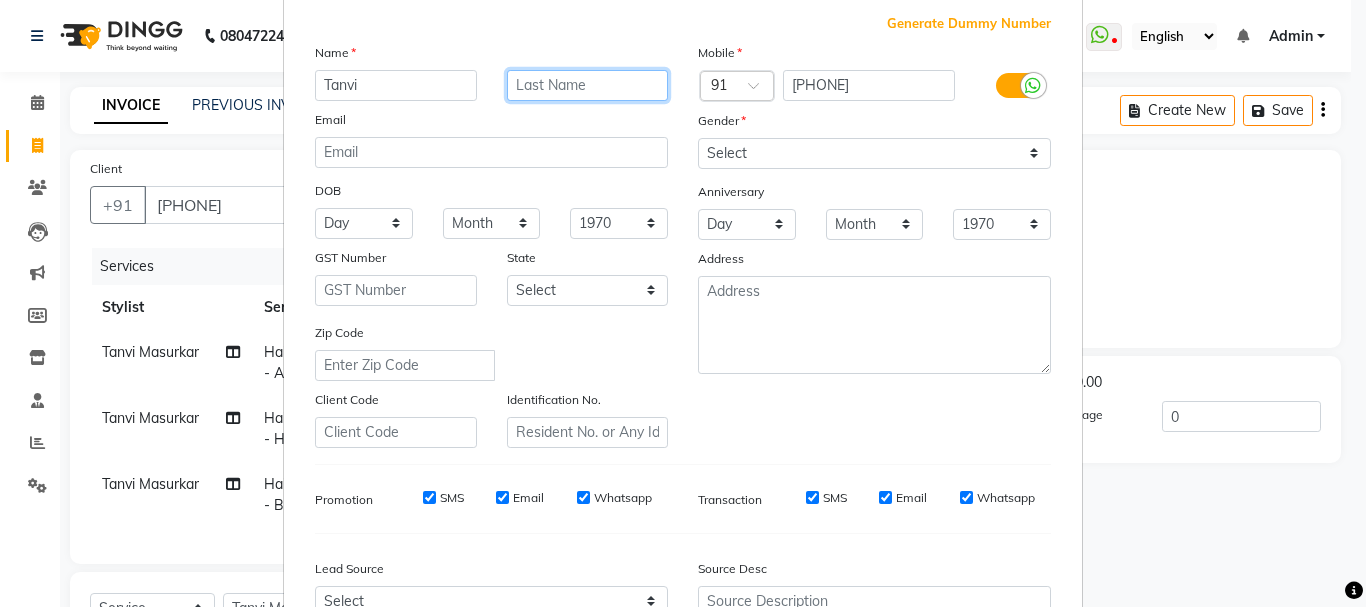 scroll, scrollTop: 0, scrollLeft: 0, axis: both 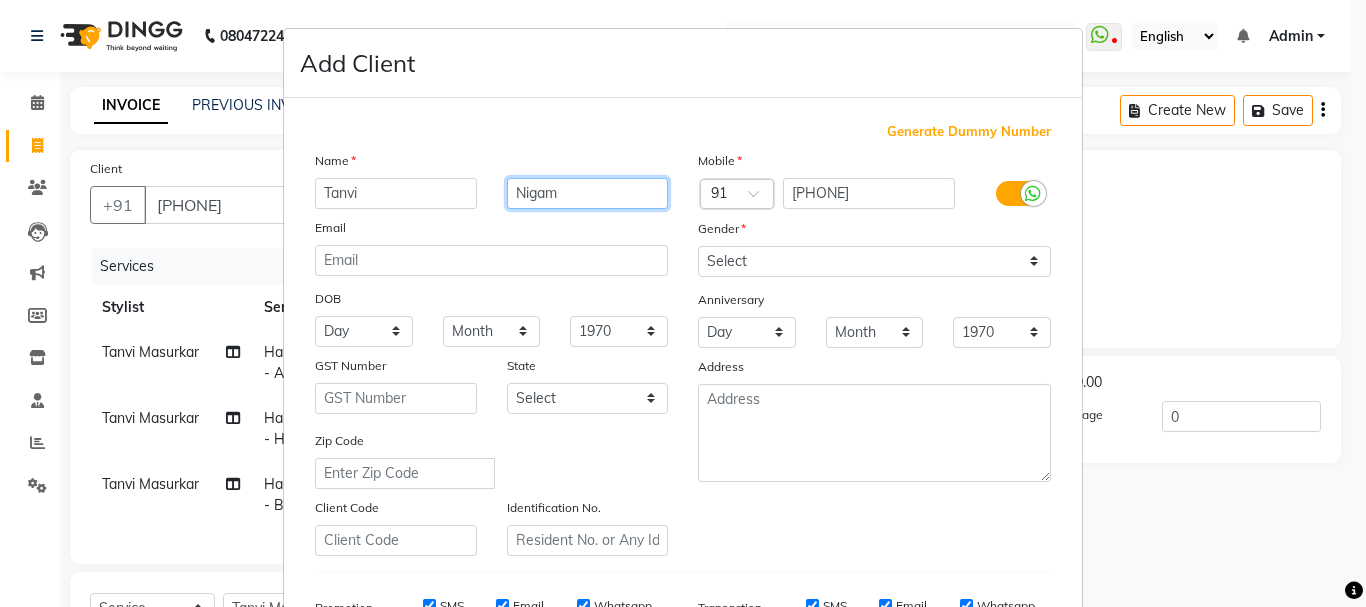 type on "Nigam" 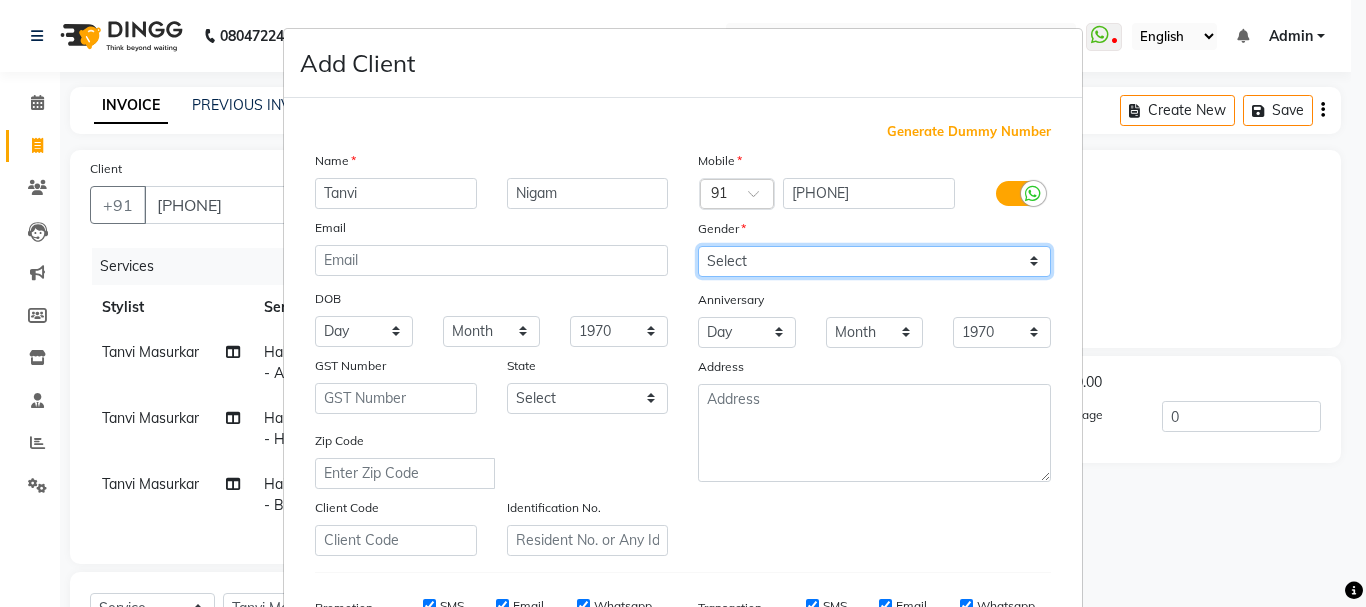 click on "Select Male Female Other Prefer Not To Say" at bounding box center [874, 261] 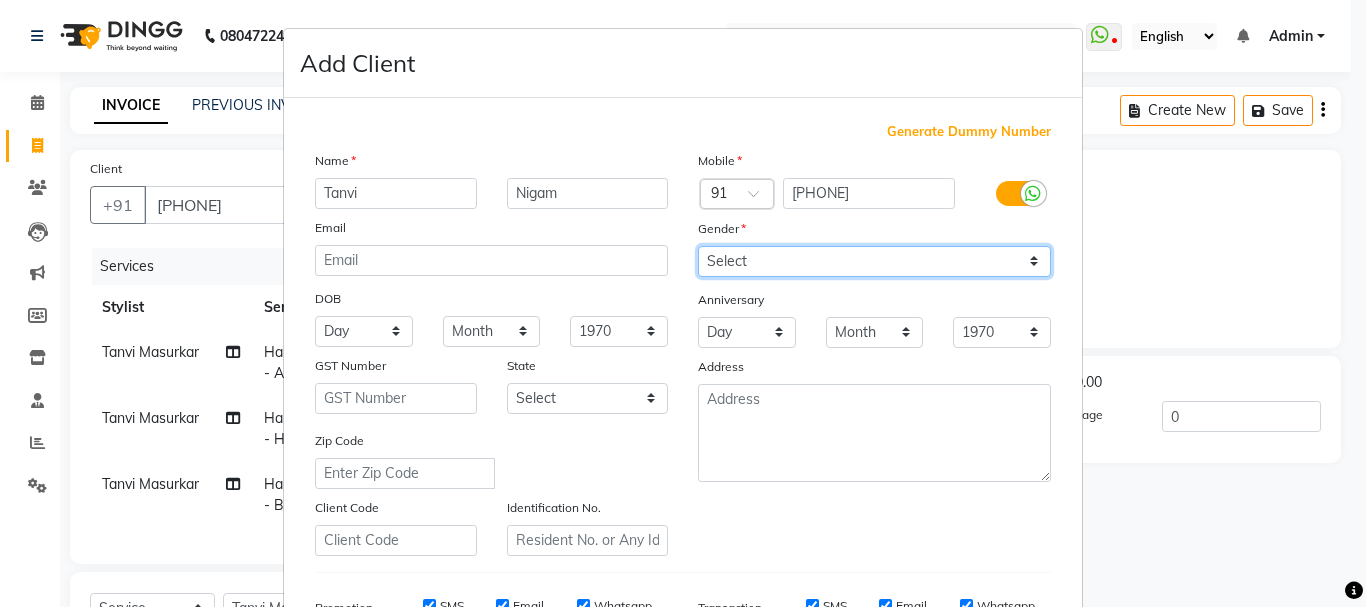select on "female" 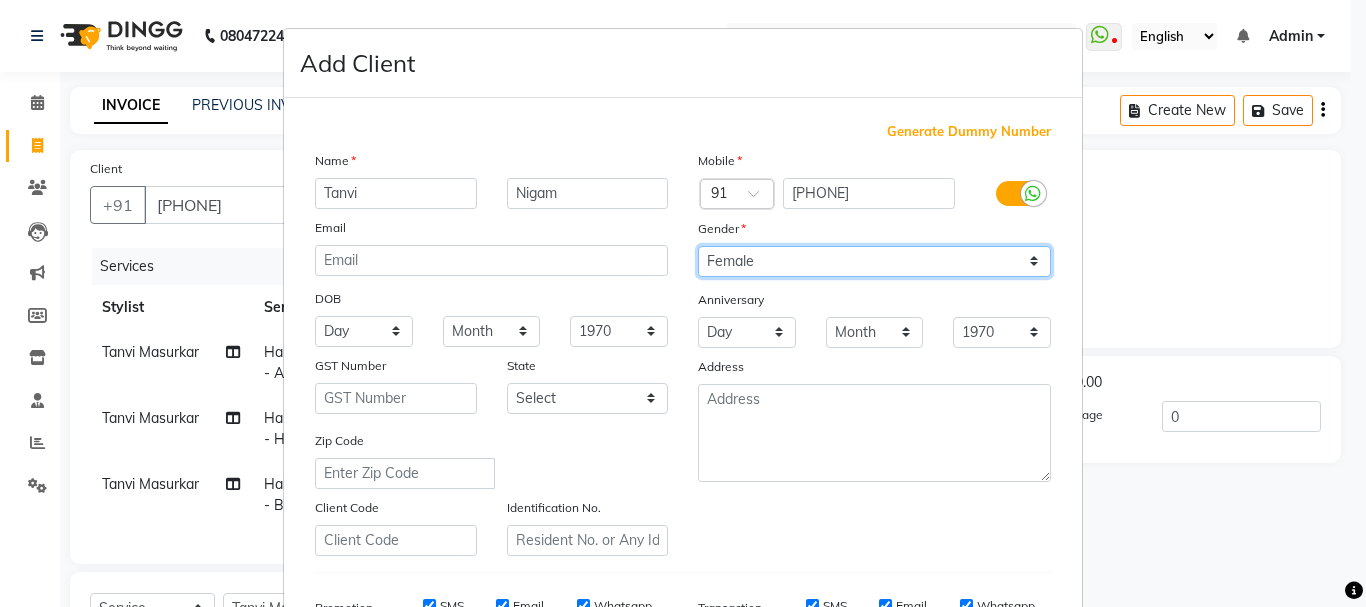click on "Select Male Female Other Prefer Not To Say" at bounding box center [874, 261] 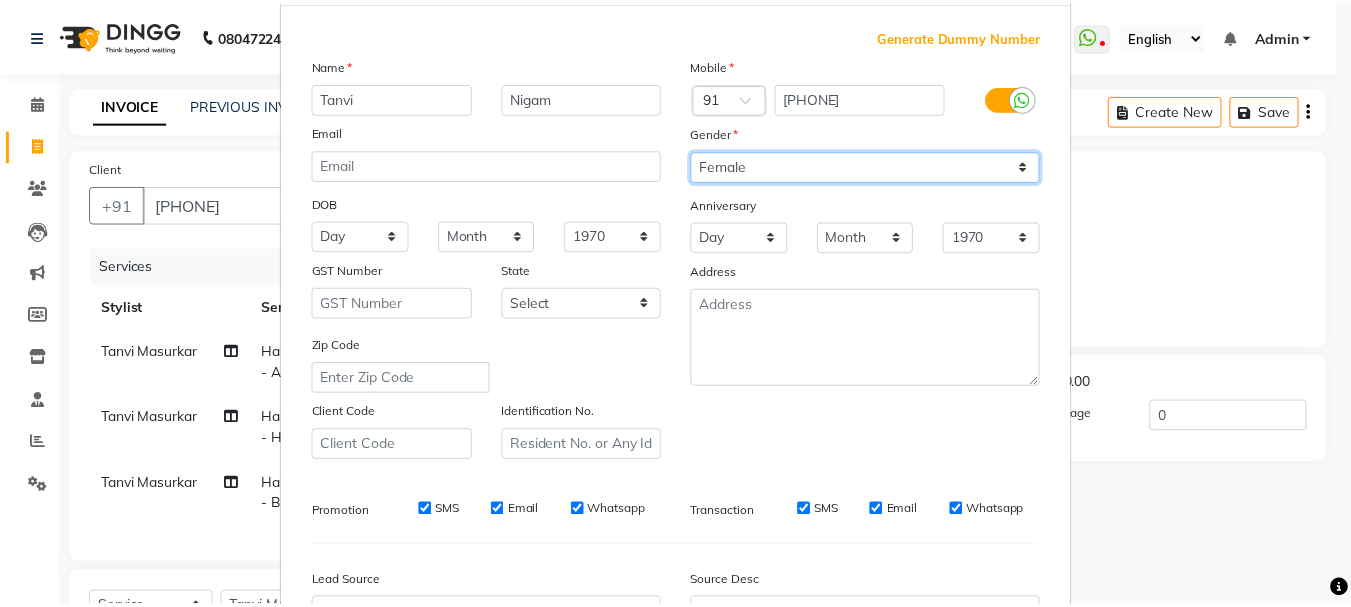 scroll, scrollTop: 316, scrollLeft: 0, axis: vertical 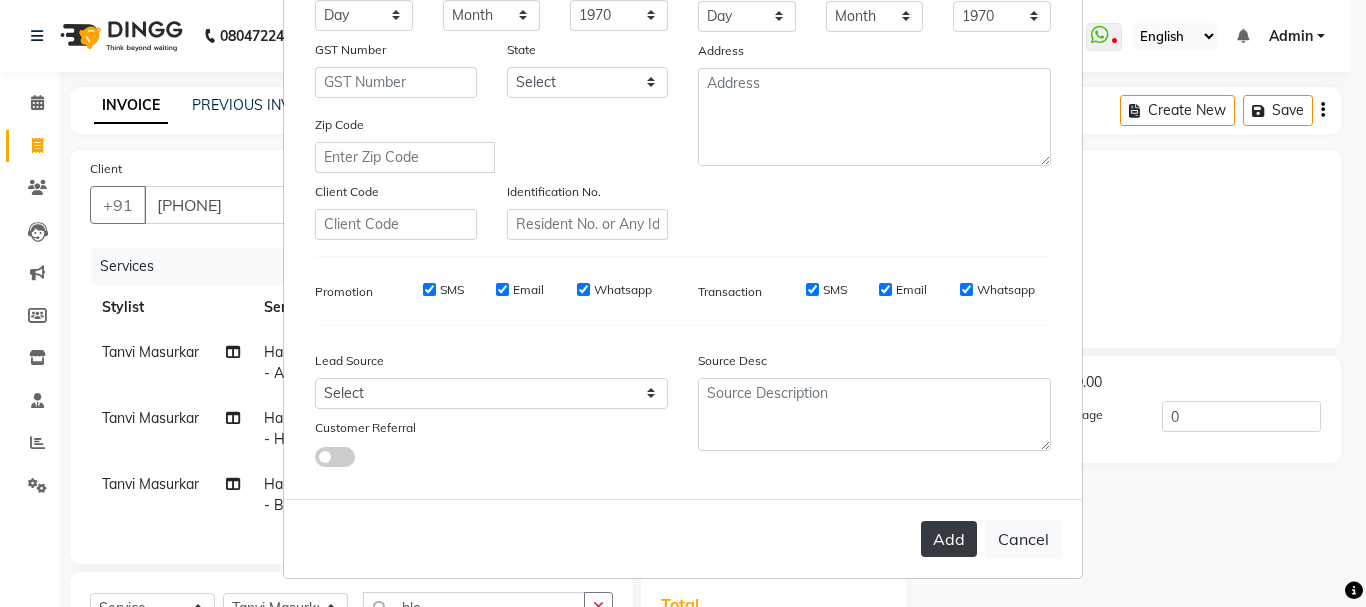 click on "Add" at bounding box center [949, 539] 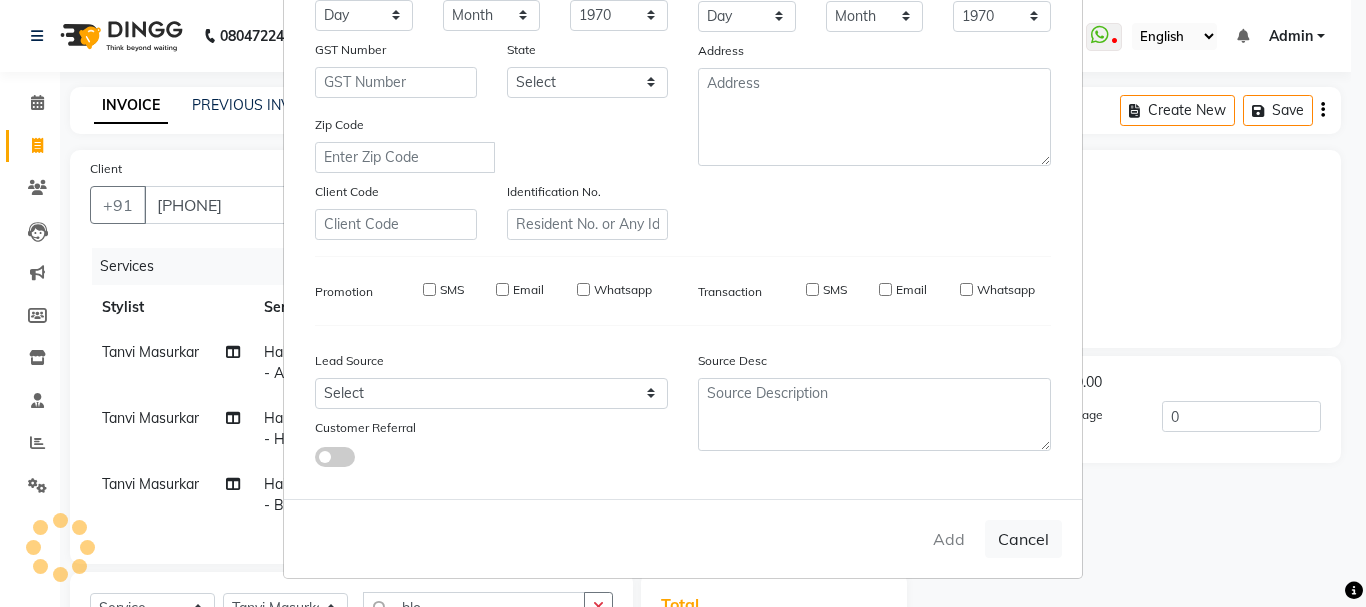 type 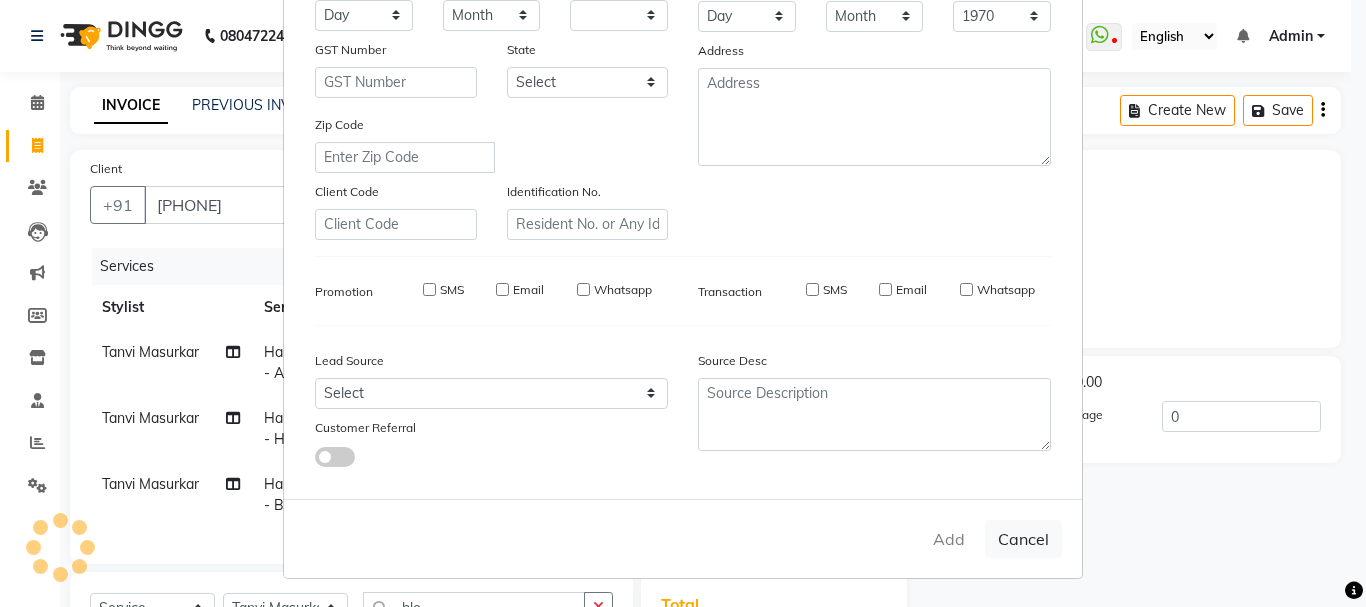 select 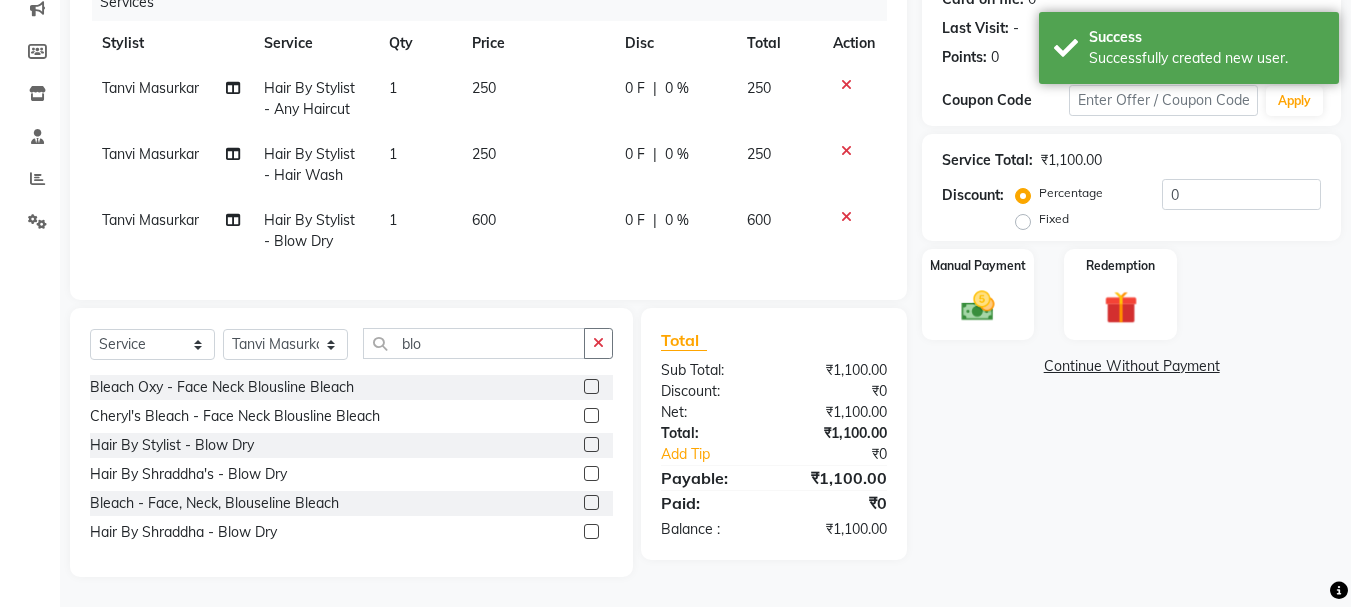 scroll, scrollTop: 279, scrollLeft: 0, axis: vertical 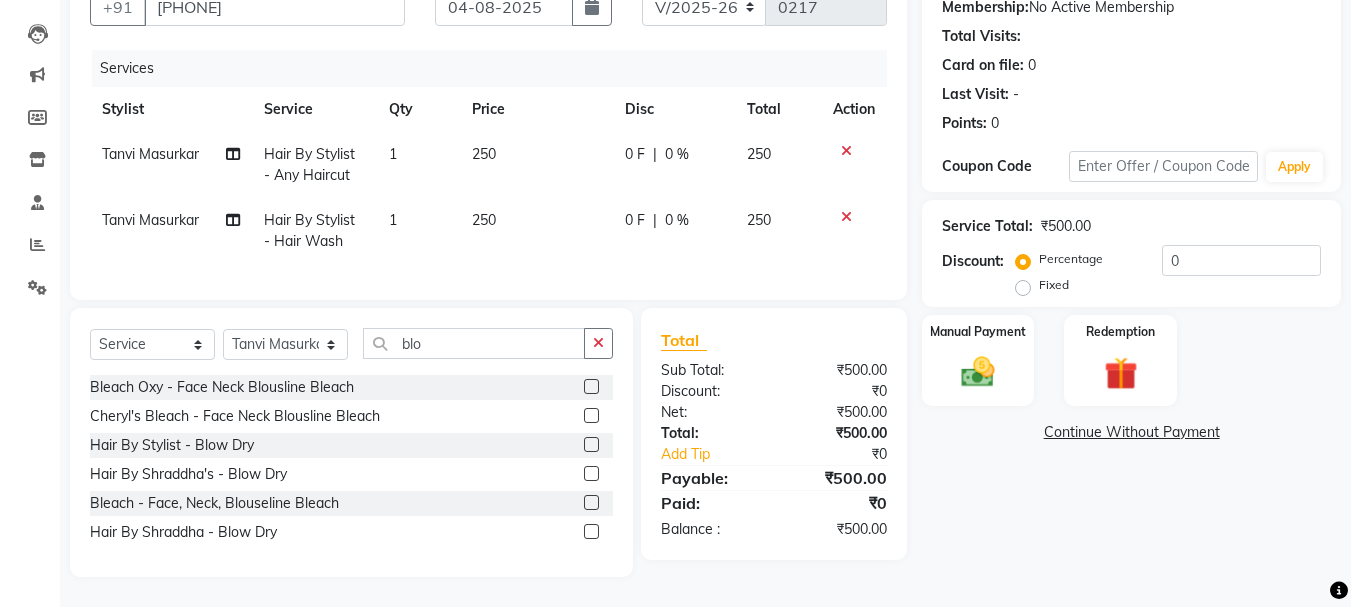 click on "0 F" 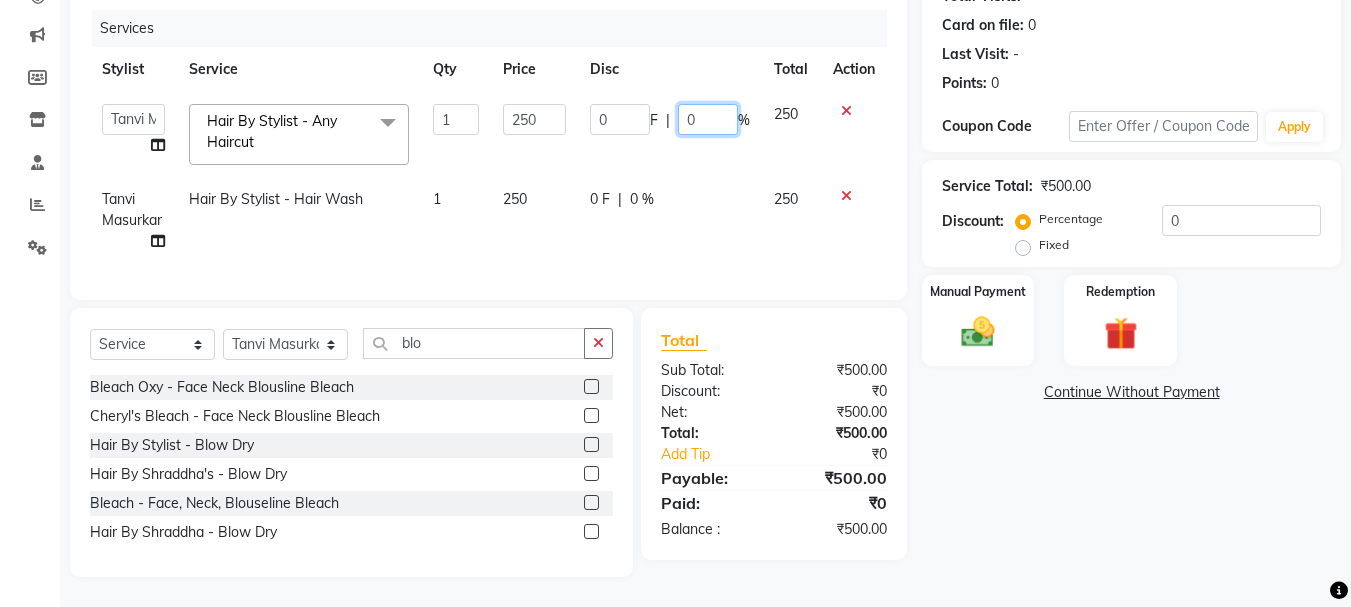 drag, startPoint x: 690, startPoint y: 104, endPoint x: 647, endPoint y: 98, distance: 43.416588 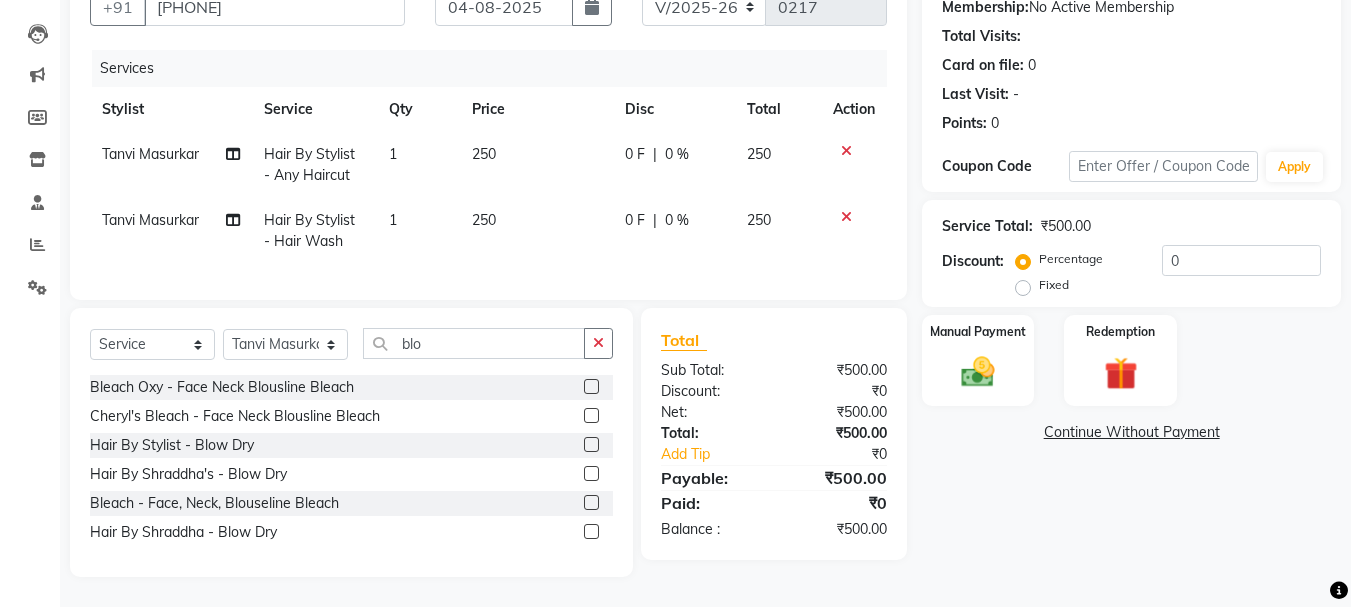 scroll, scrollTop: 213, scrollLeft: 0, axis: vertical 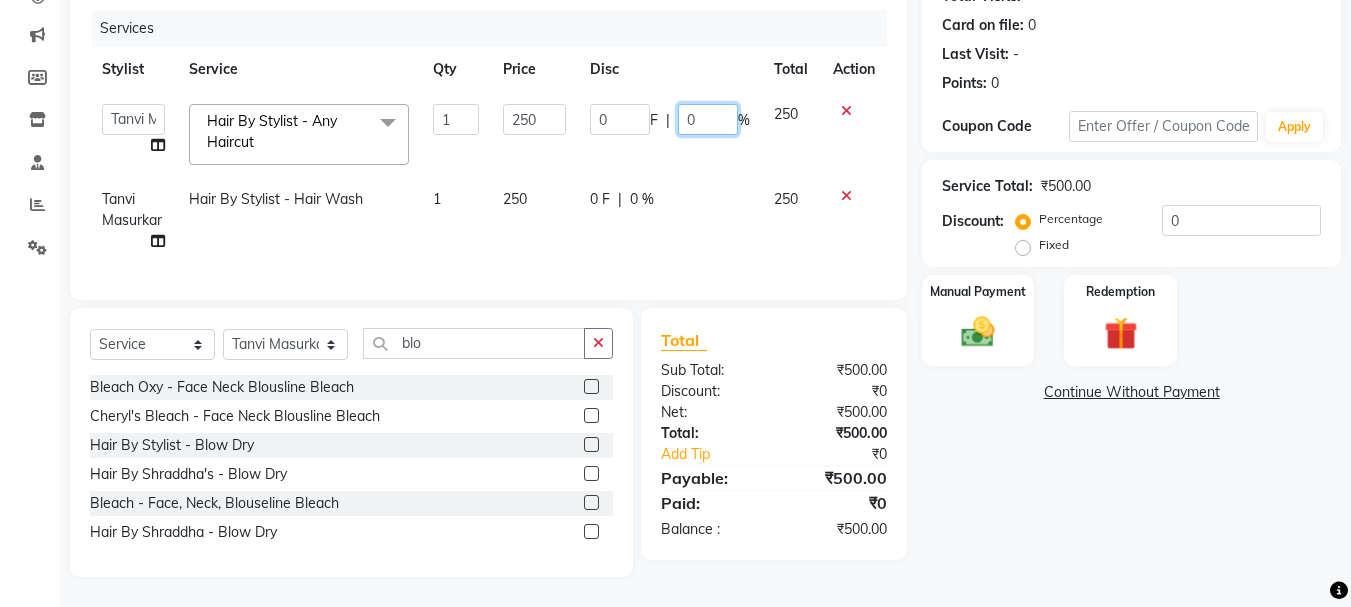 drag, startPoint x: 713, startPoint y: 93, endPoint x: 684, endPoint y: 90, distance: 29.15476 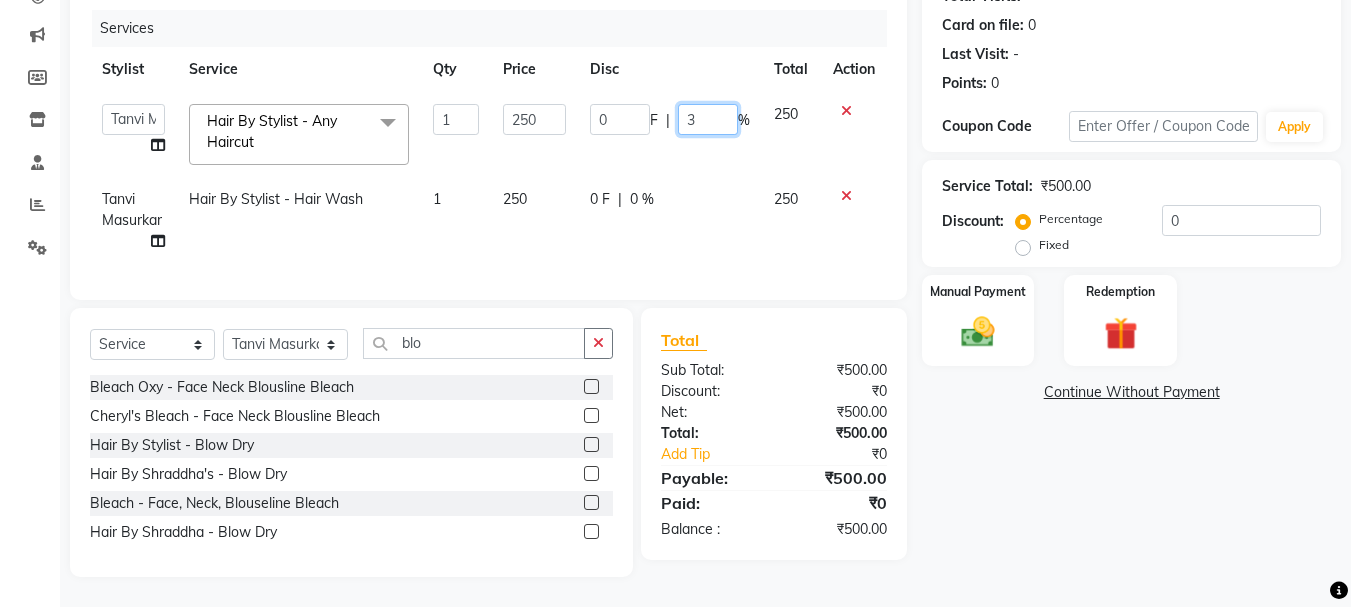 type on "30" 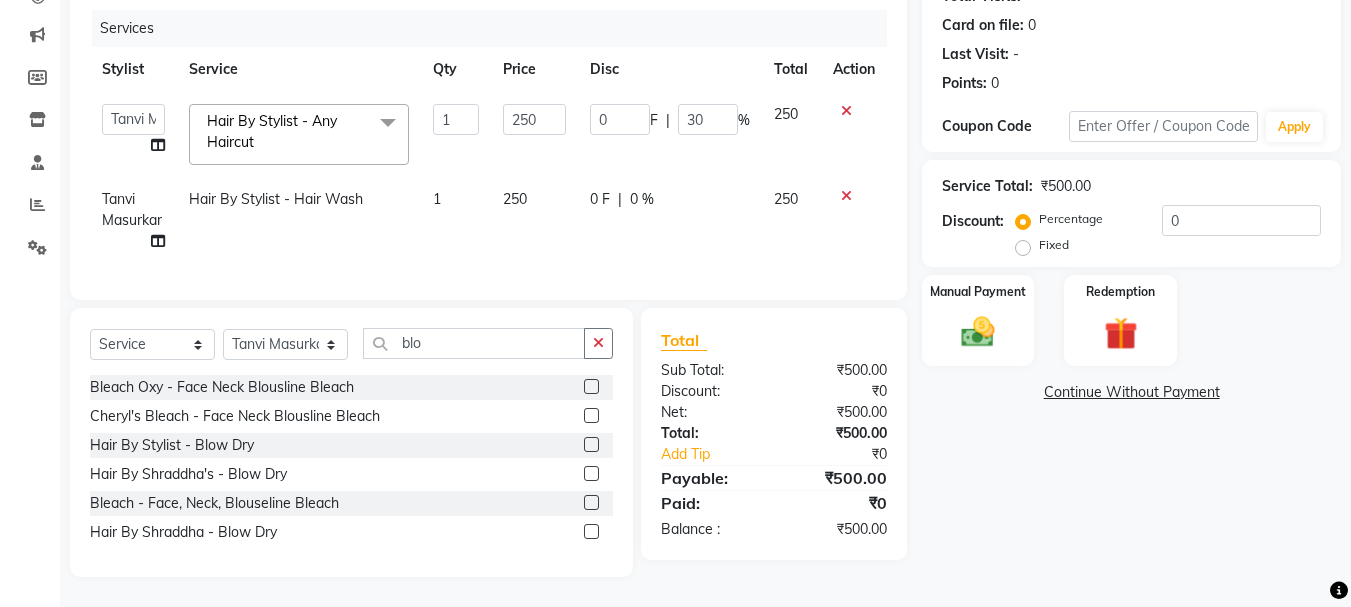 click on "0 F | 0 %" 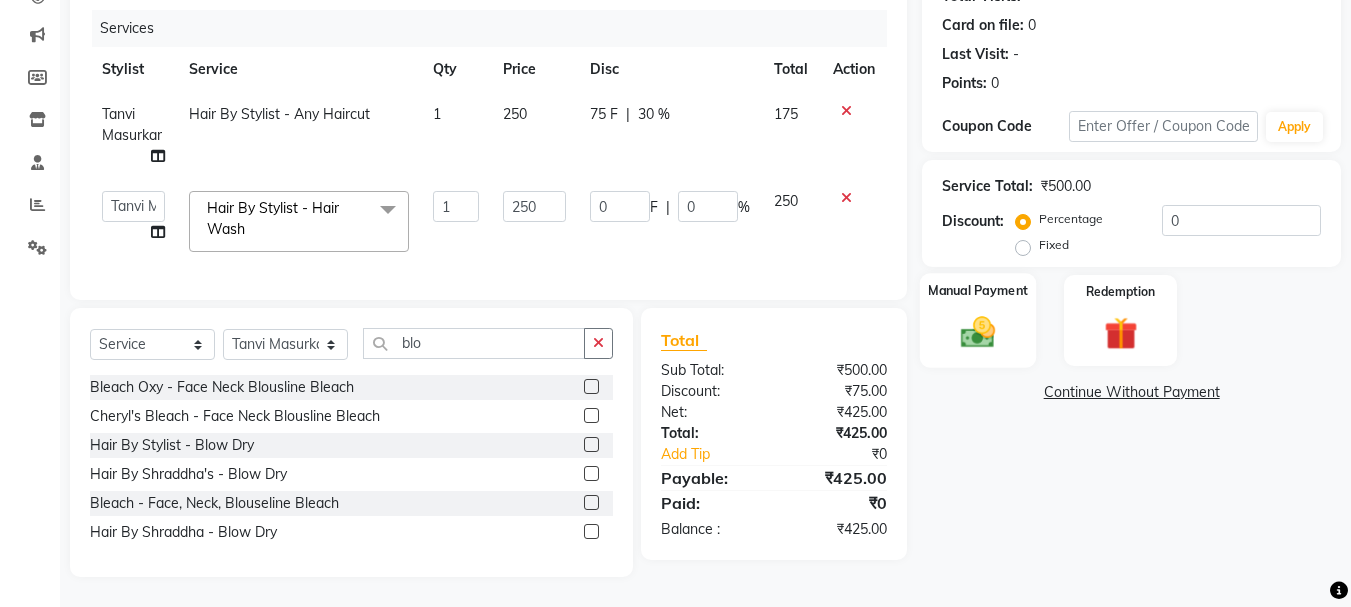click on "Manual Payment" 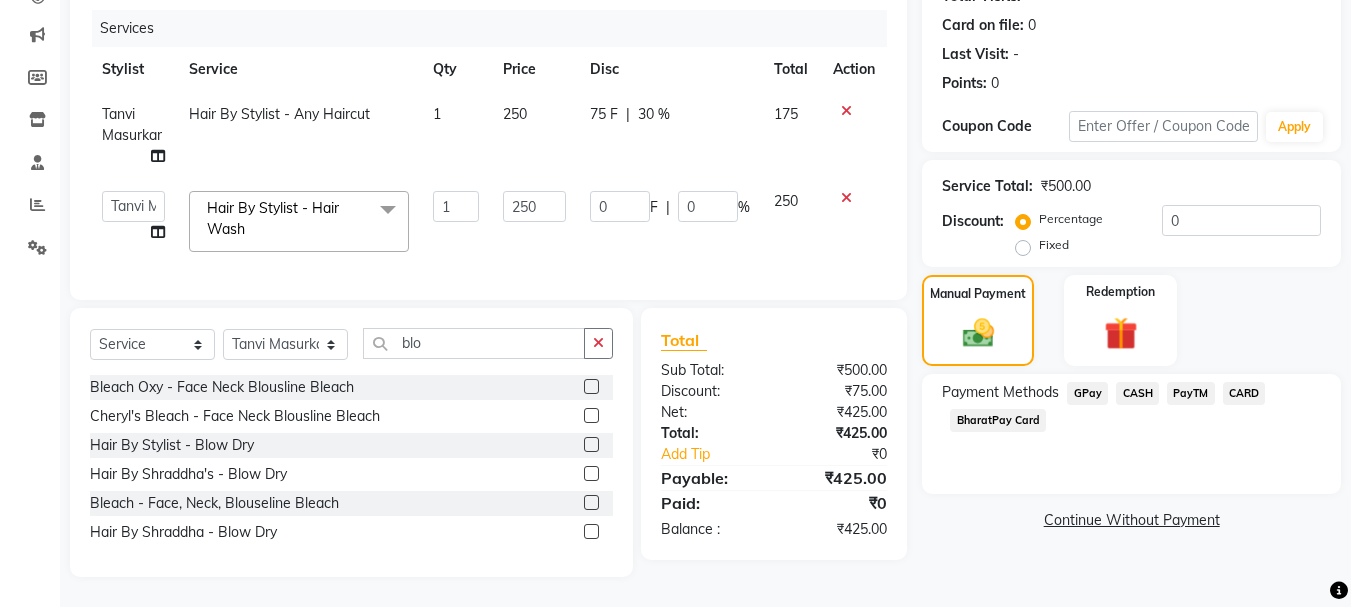 click on "GPay" 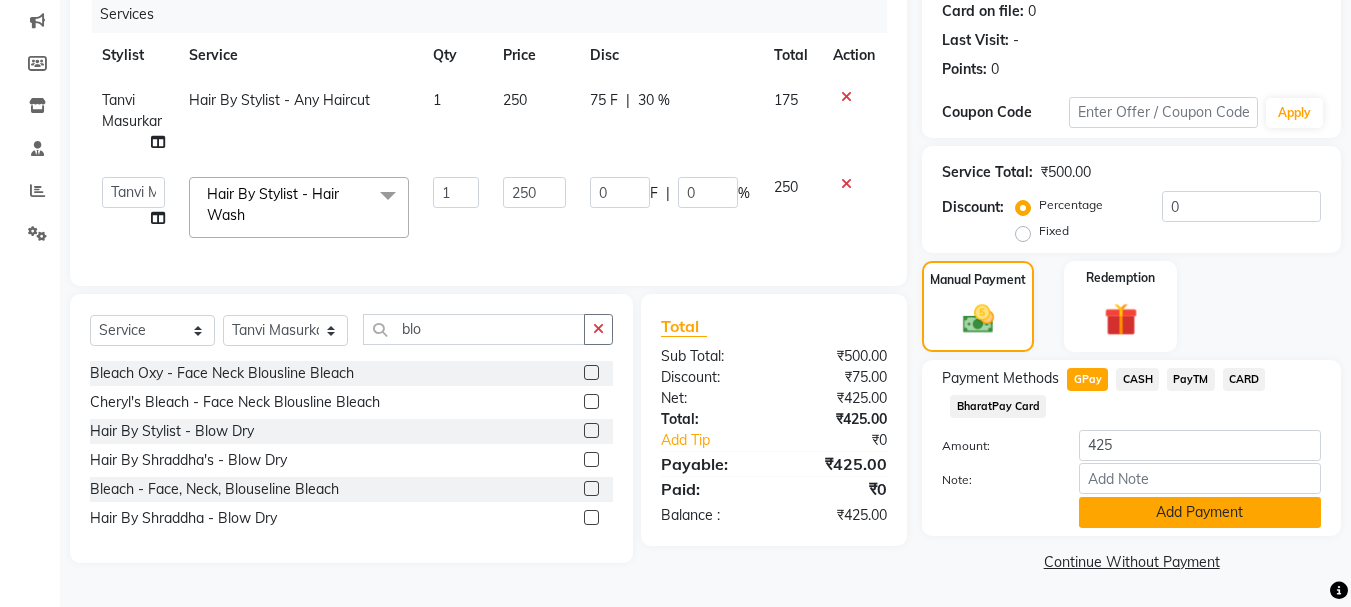 click on "Add Payment" 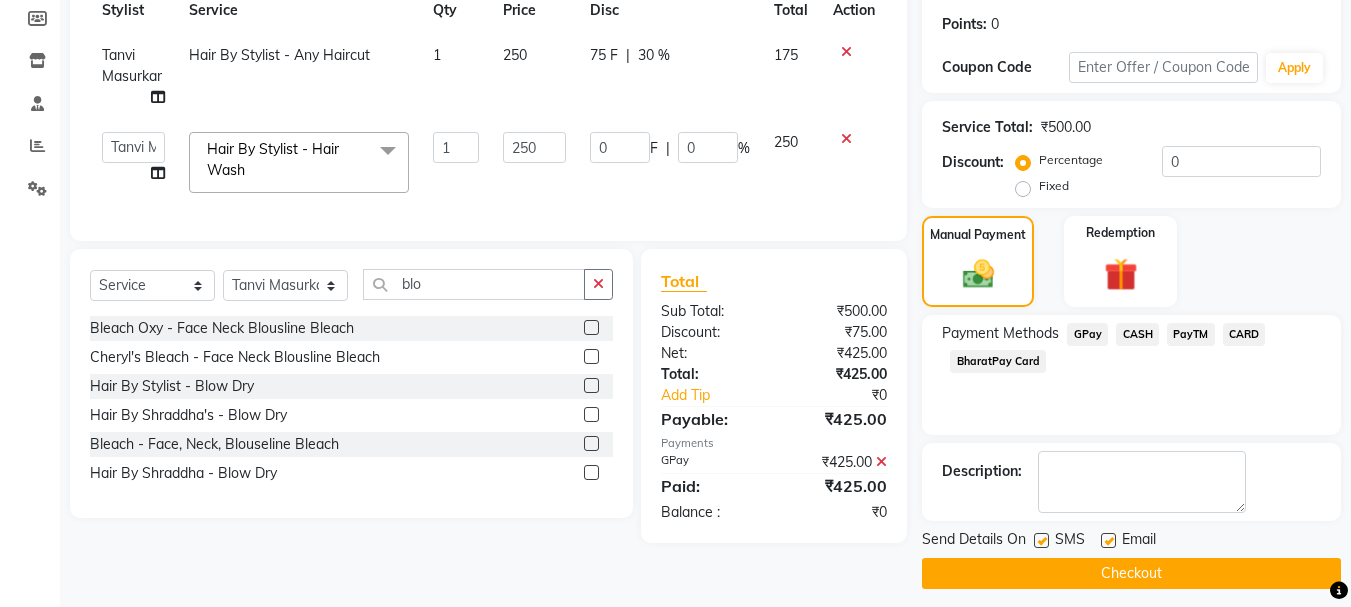 scroll, scrollTop: 309, scrollLeft: 0, axis: vertical 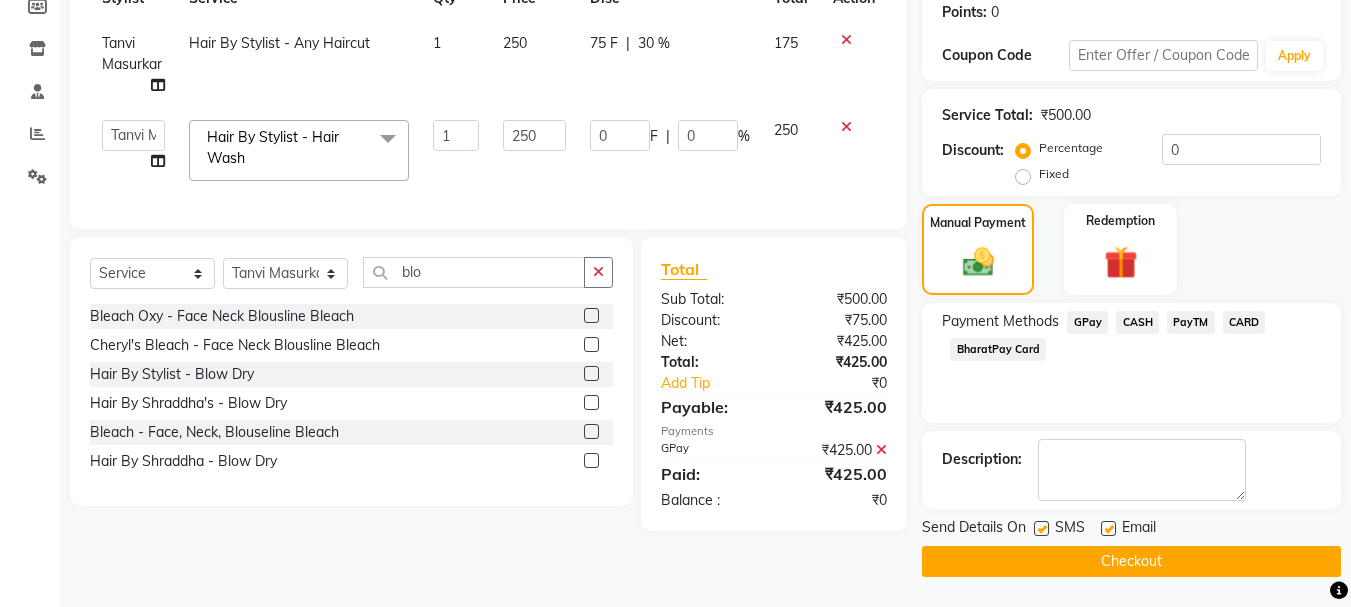 click on "Checkout" 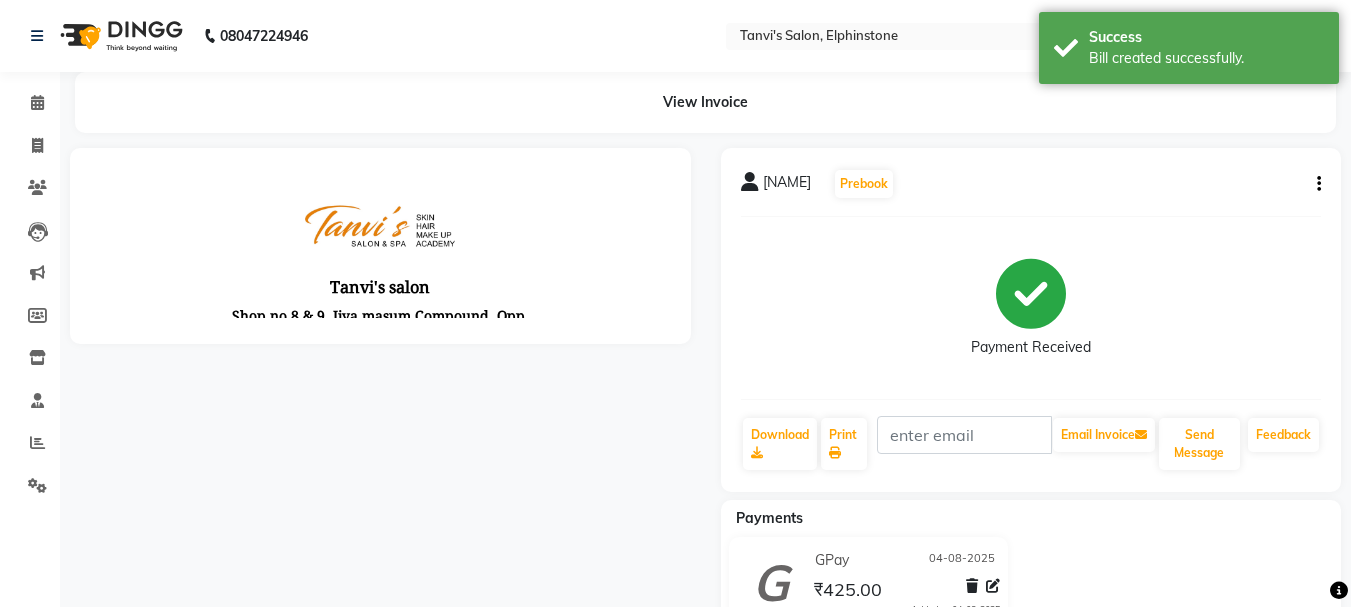 scroll, scrollTop: 0, scrollLeft: 0, axis: both 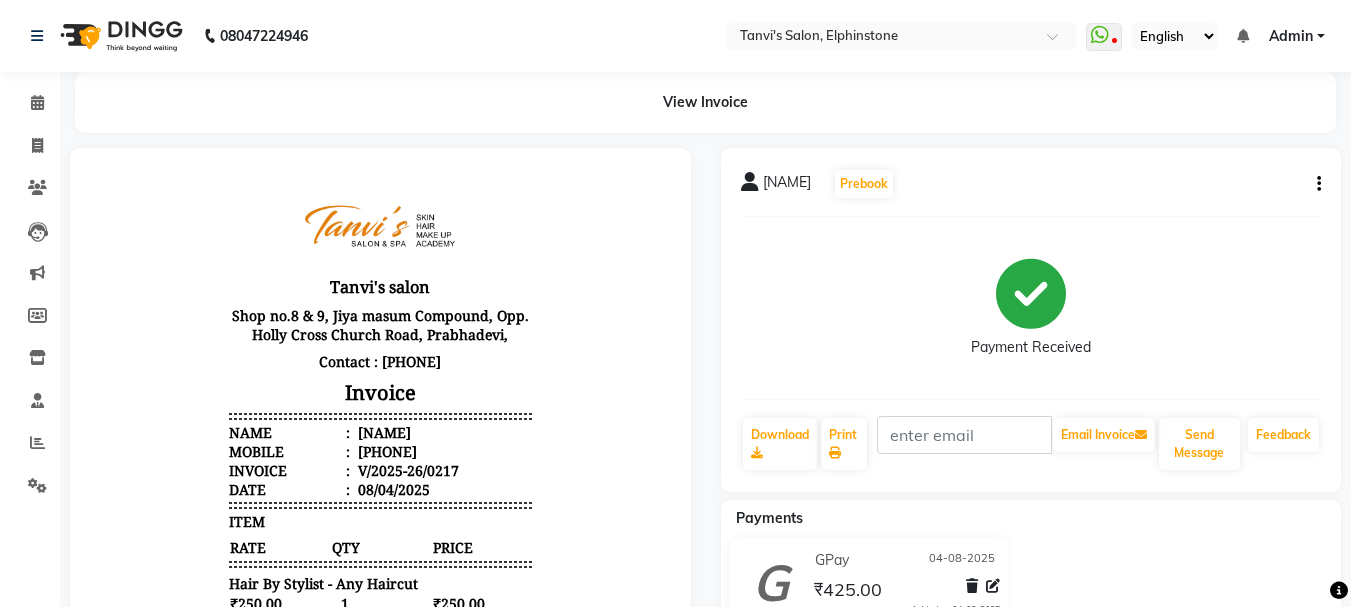 click on "[PHONE] Select Location × [NAME], Elphinstone  WhatsApp Status  ✕ Status:  Disconnected Most Recent Message: [DATE]     [TIME] Recent Service Activity: [DATE]     [TIME]  [PHONE]Whatsapp Settings English ENGLISH Español العربية मराठी हिंदी ગુજરાતી தமிழ் 中文 Notifications nothing to show Admin Manage Profile Change Password Sign out  Version:3.15.11" 